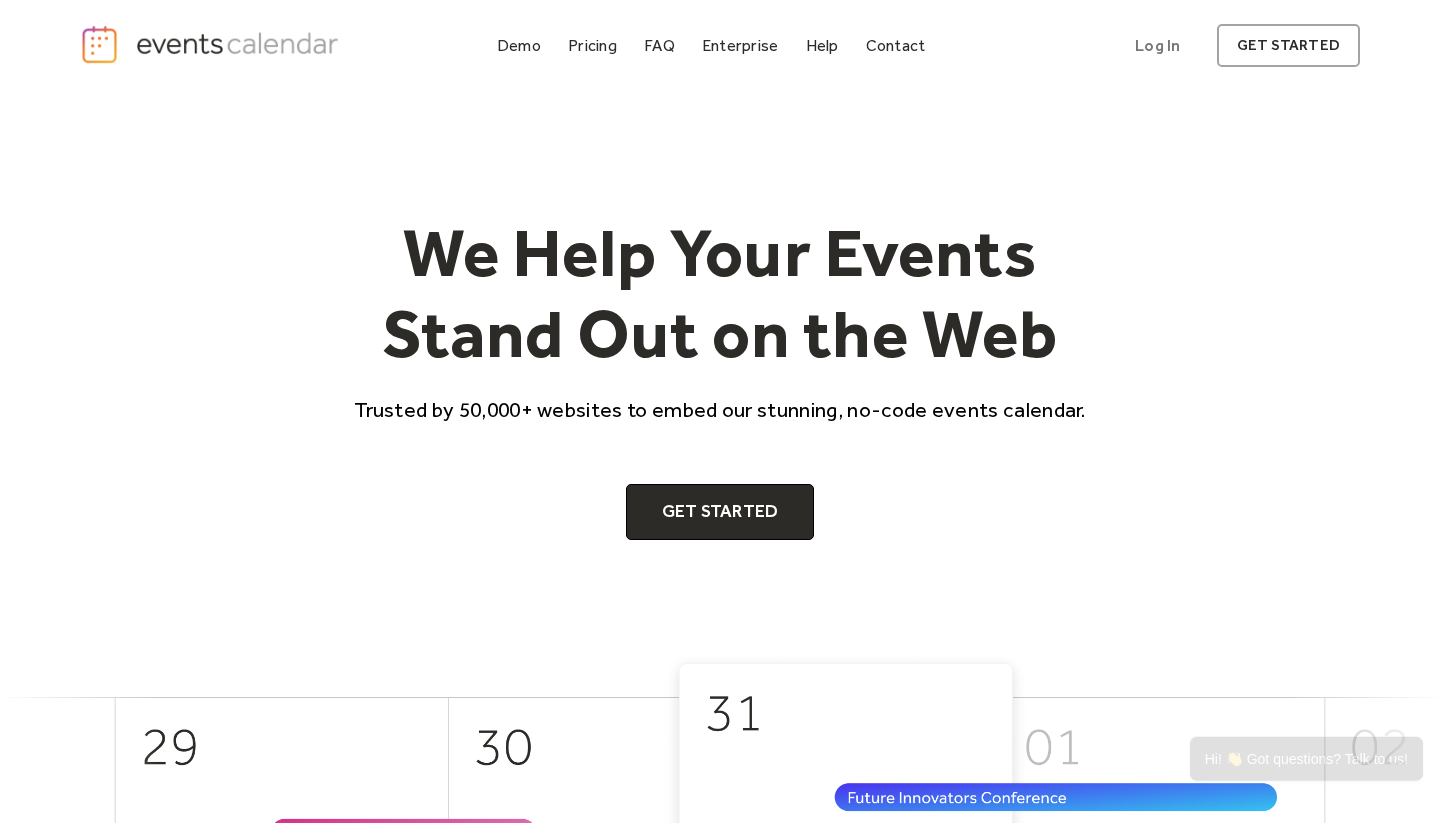 scroll, scrollTop: 0, scrollLeft: 0, axis: both 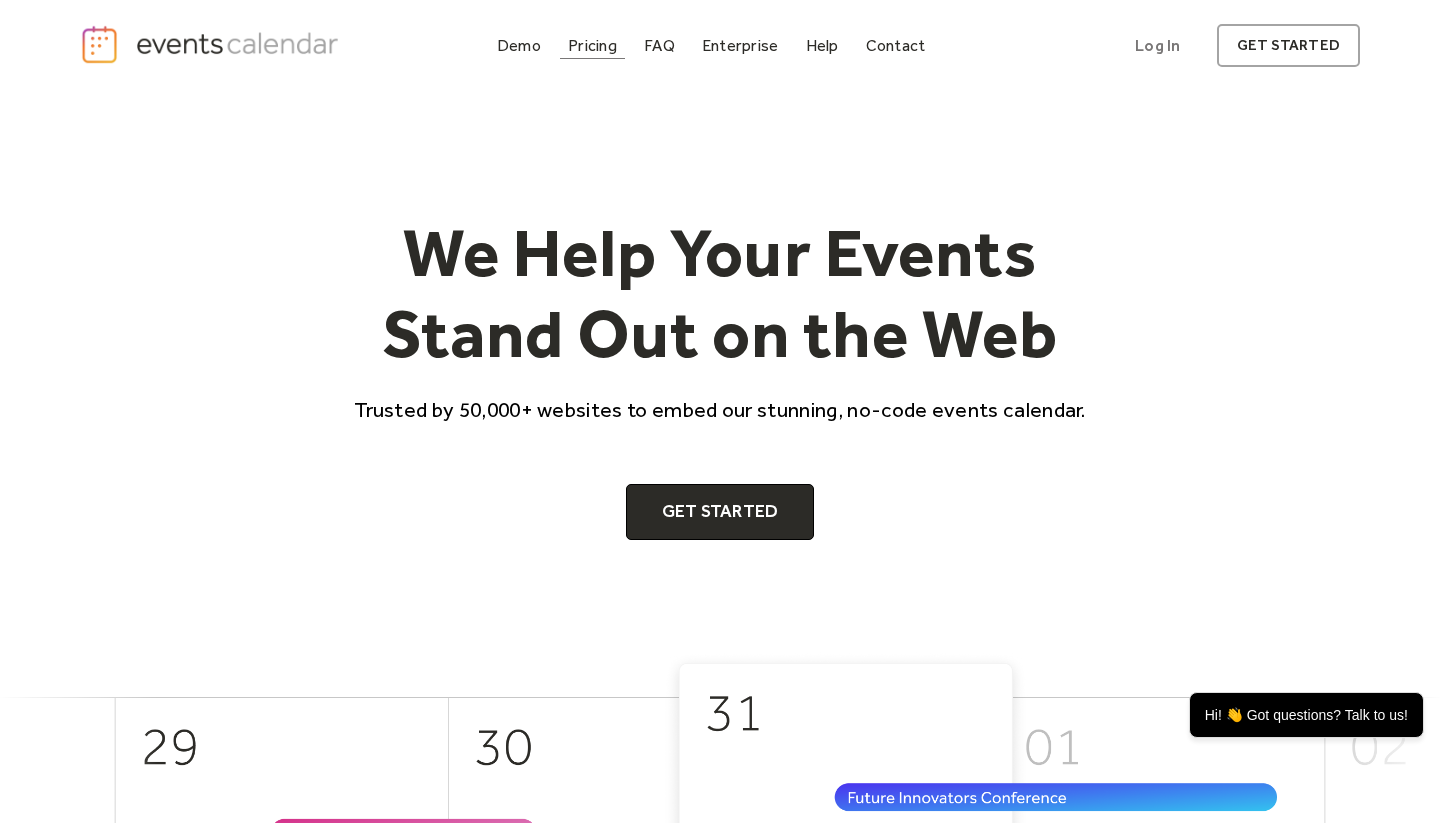 click on "Pricing" at bounding box center [592, 45] 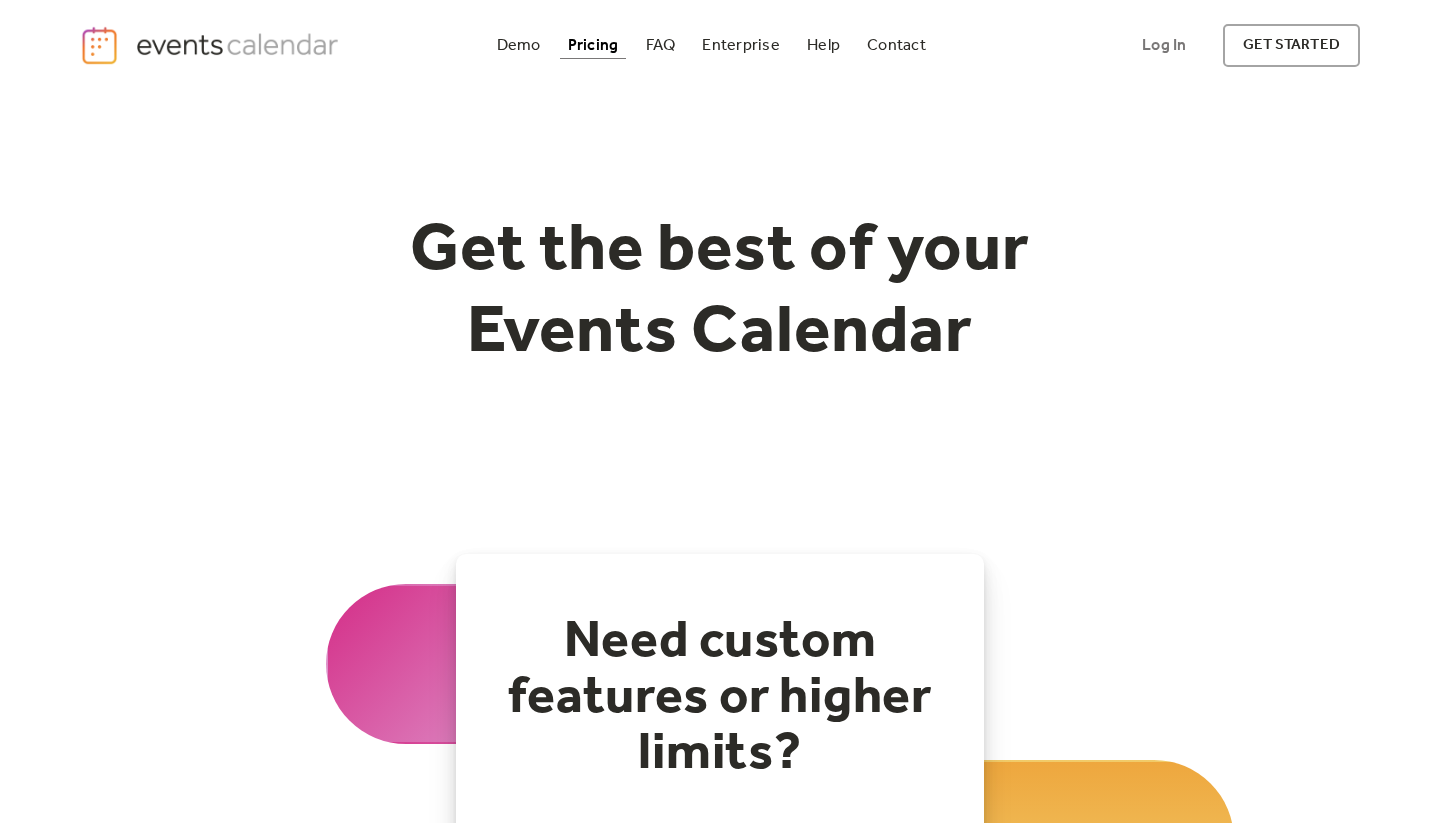 scroll, scrollTop: 393, scrollLeft: 0, axis: vertical 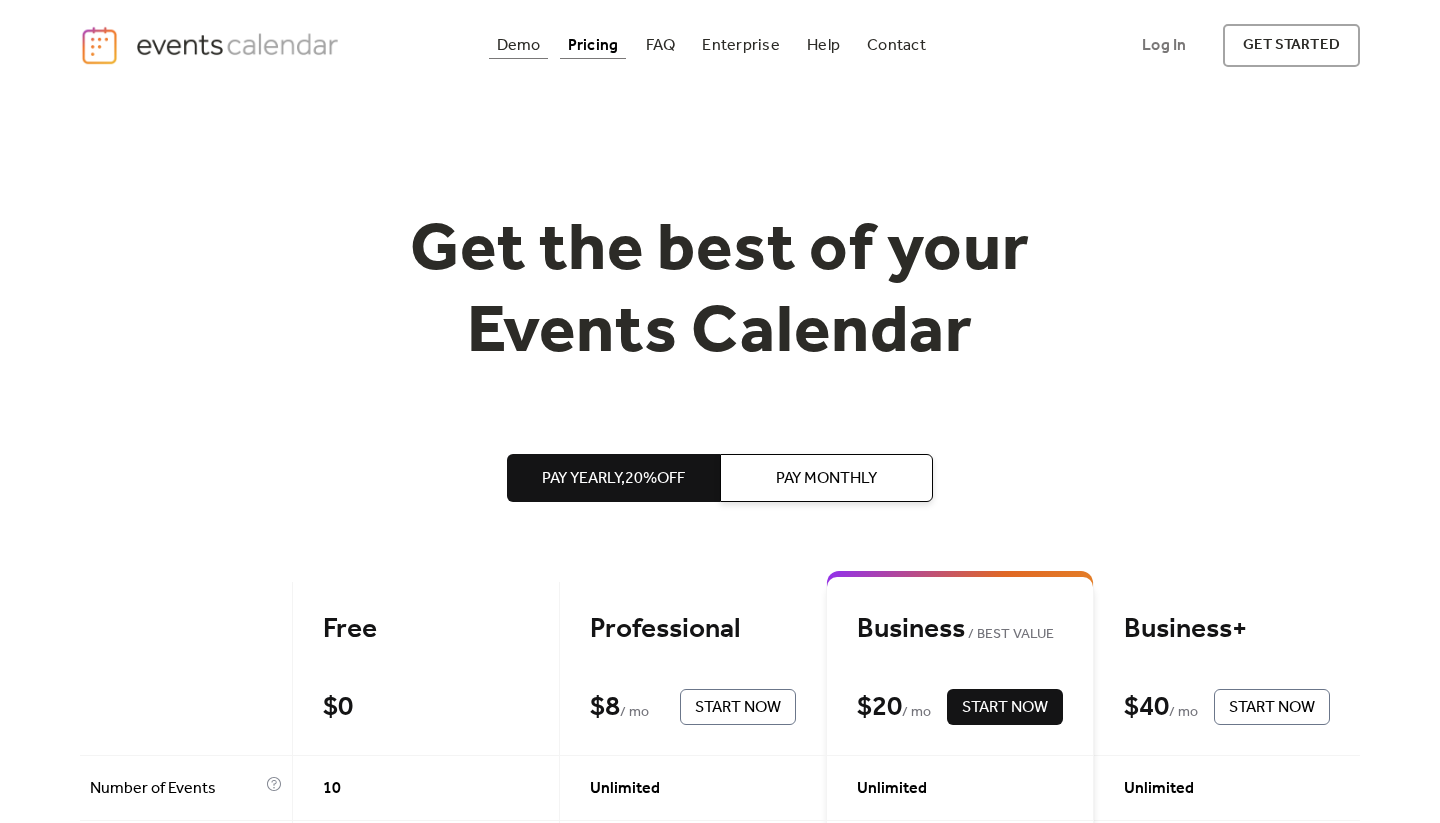 click on "Demo" at bounding box center (519, 45) 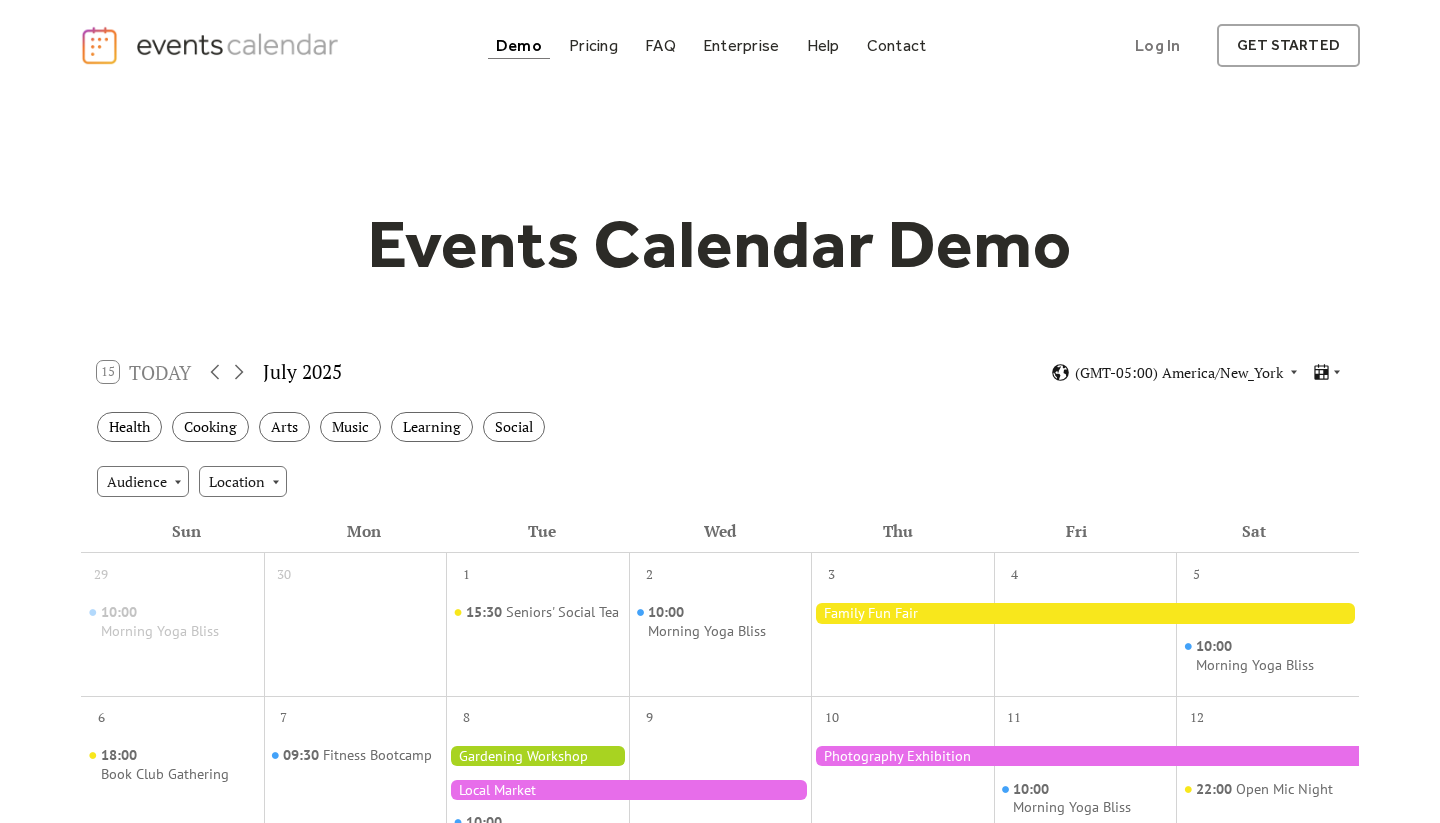 scroll, scrollTop: 0, scrollLeft: 0, axis: both 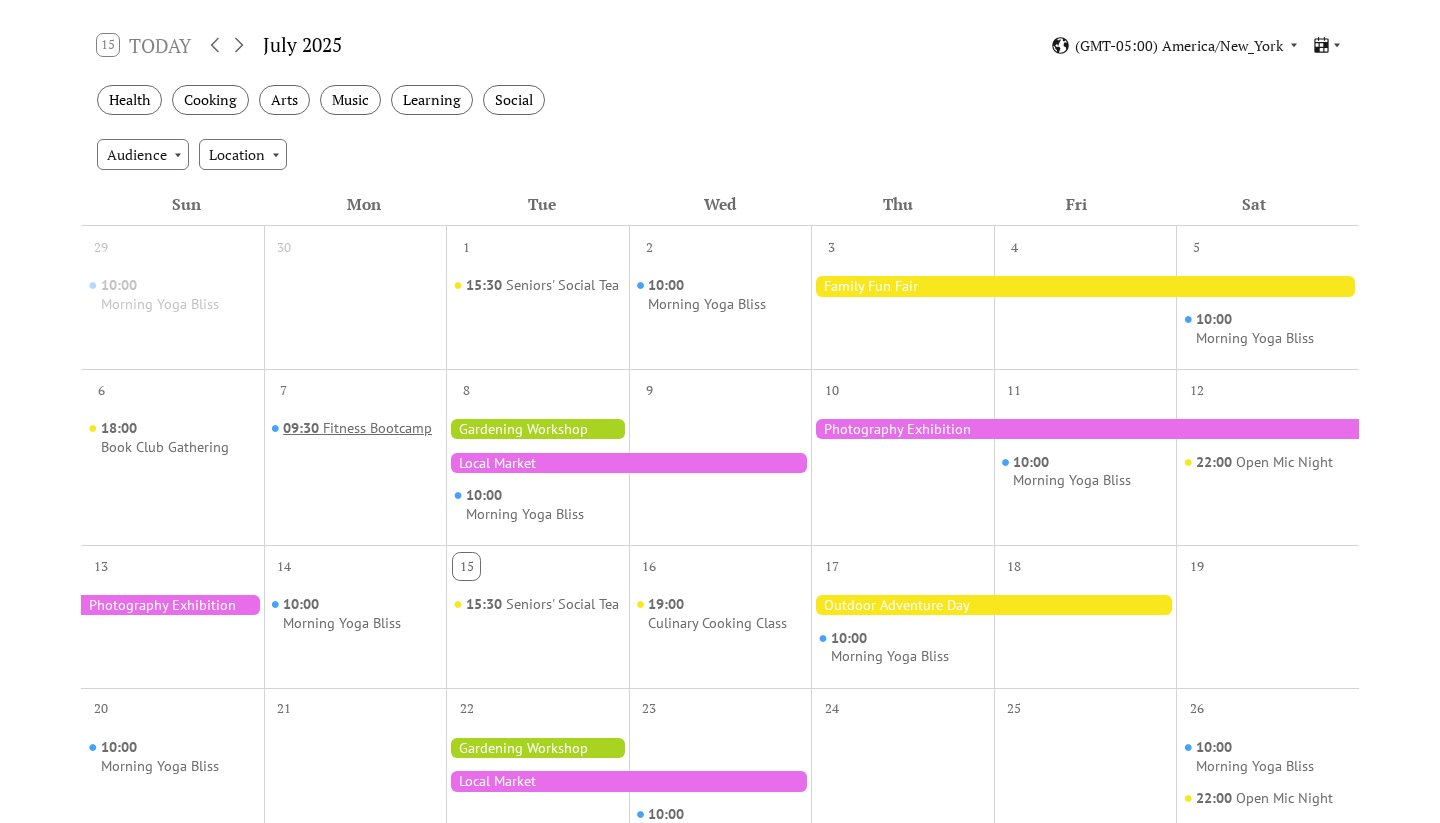 click on "Fitness Bootcamp" at bounding box center [377, 428] 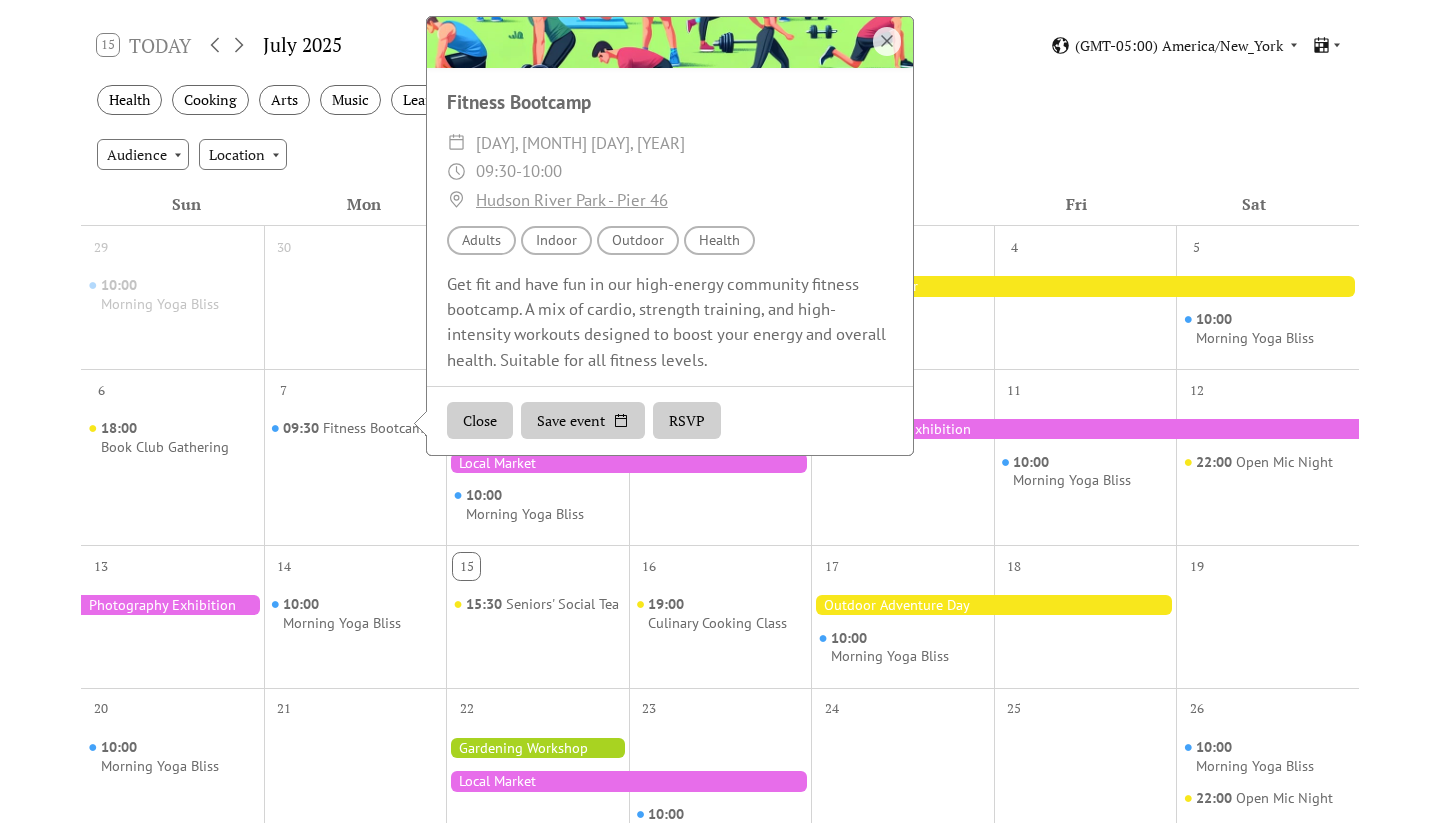 scroll, scrollTop: 191, scrollLeft: 0, axis: vertical 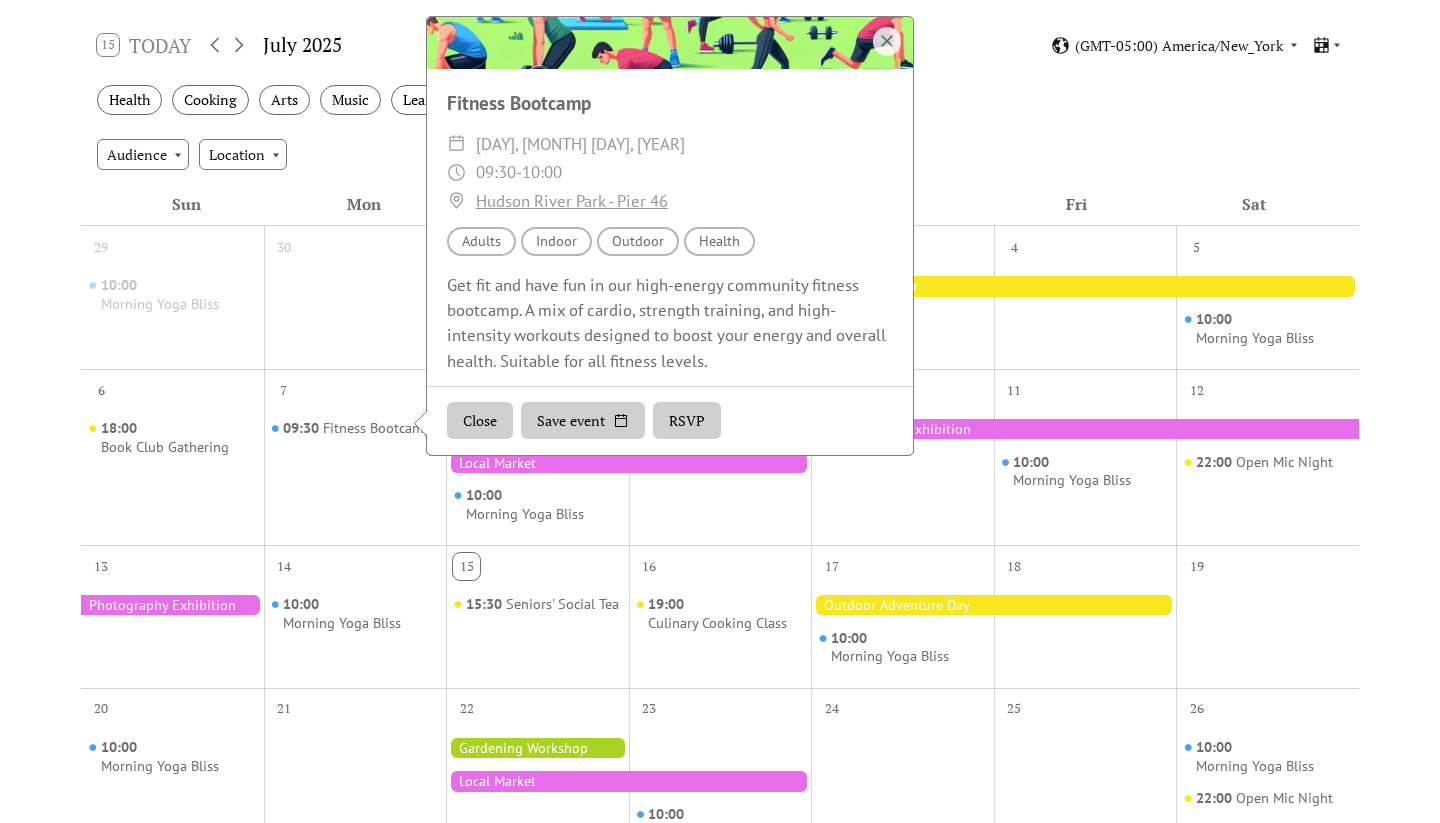 click on "Events Calendar Demo Loading the Events Calendar..." at bounding box center [720, 551] 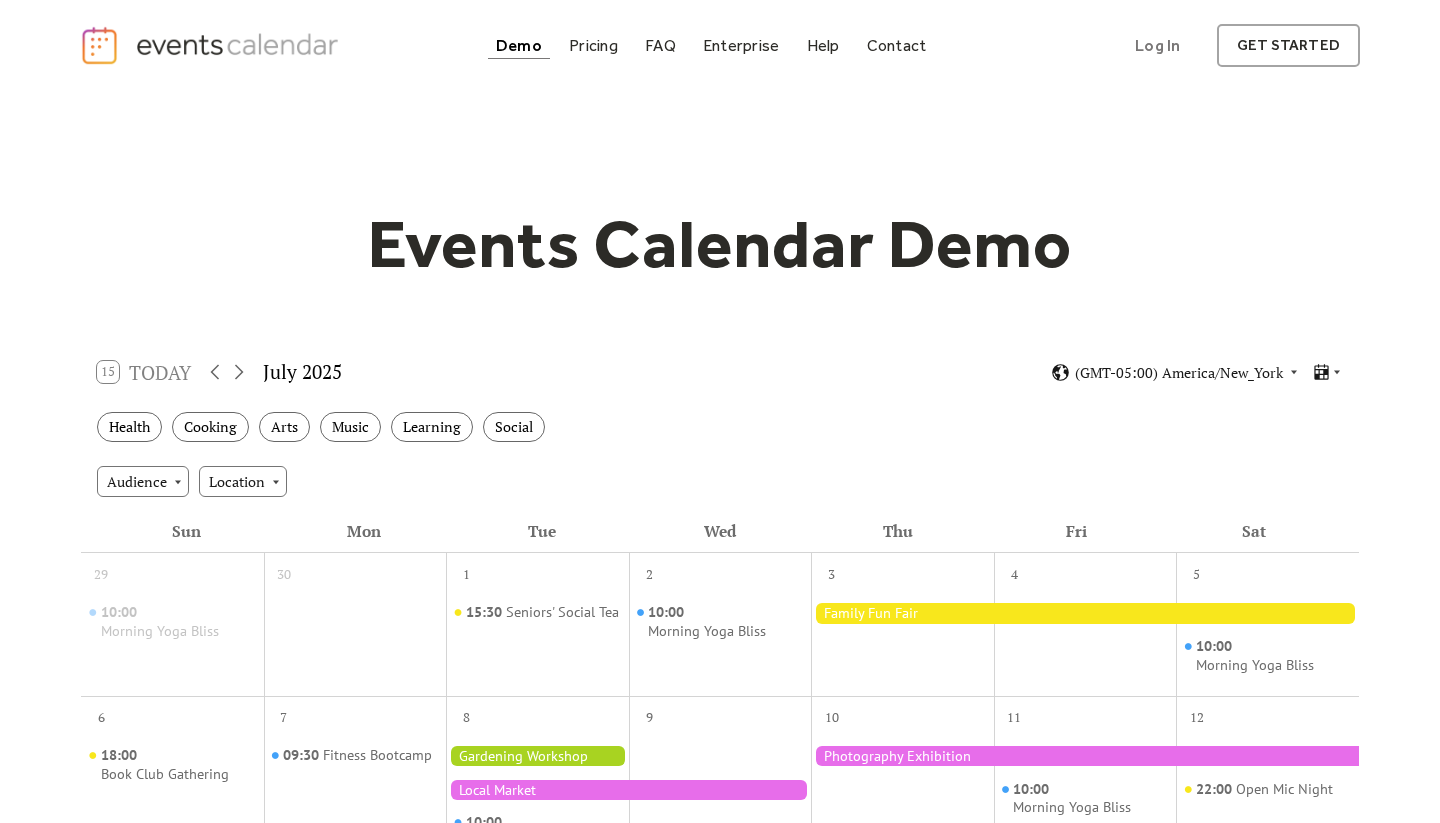 scroll, scrollTop: 0, scrollLeft: 0, axis: both 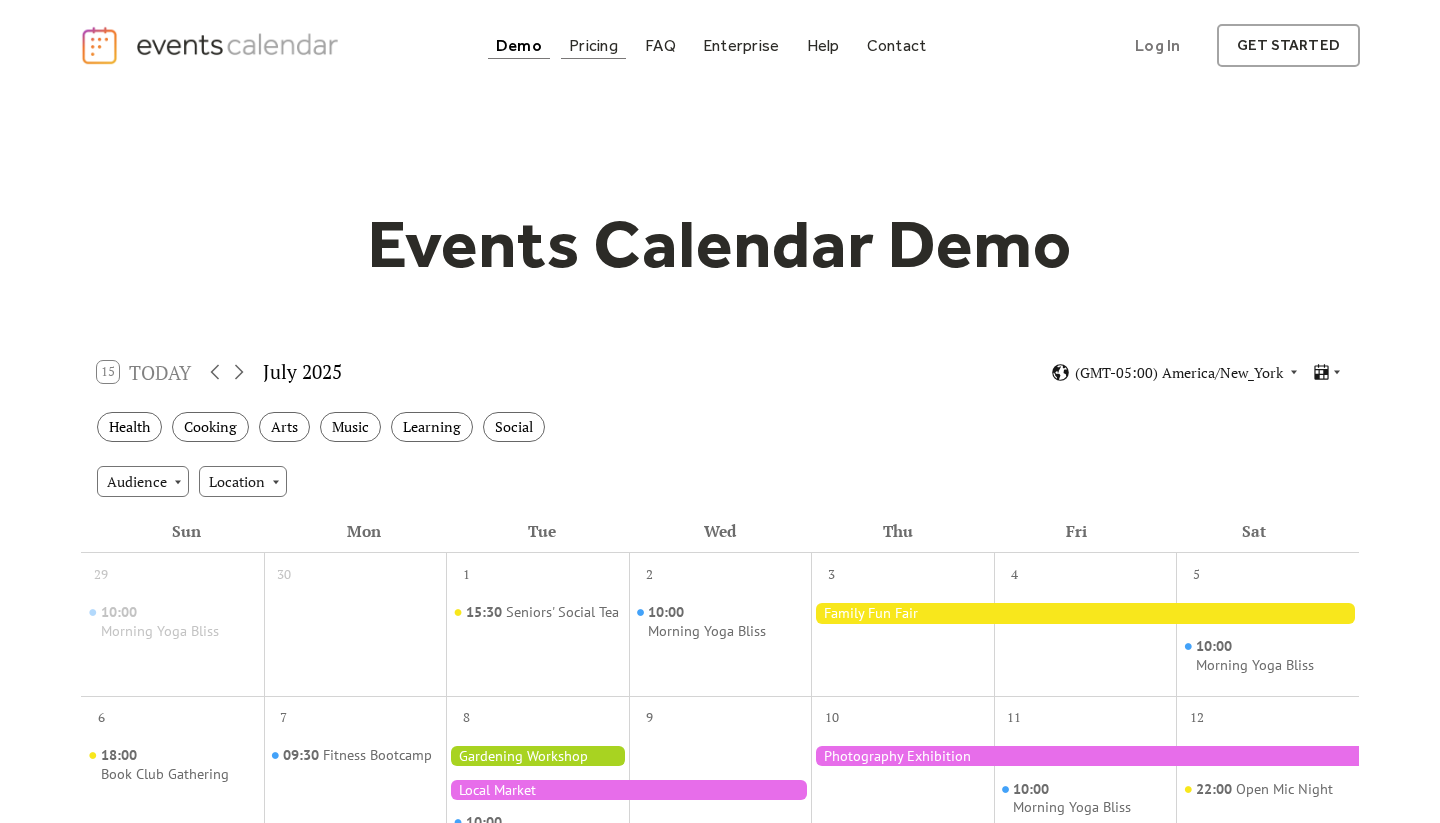 click on "Pricing" at bounding box center (593, 45) 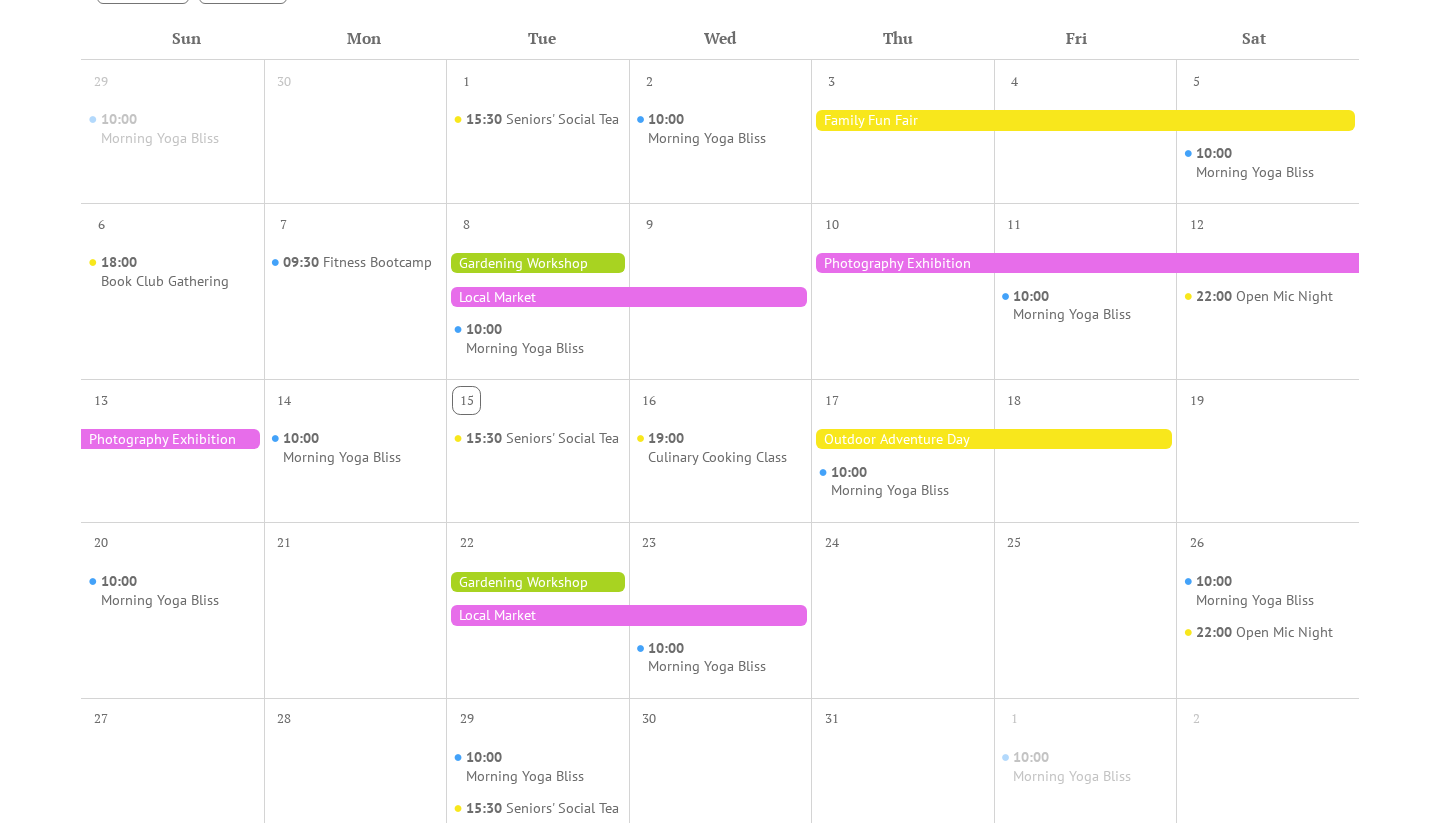 scroll, scrollTop: 497, scrollLeft: 0, axis: vertical 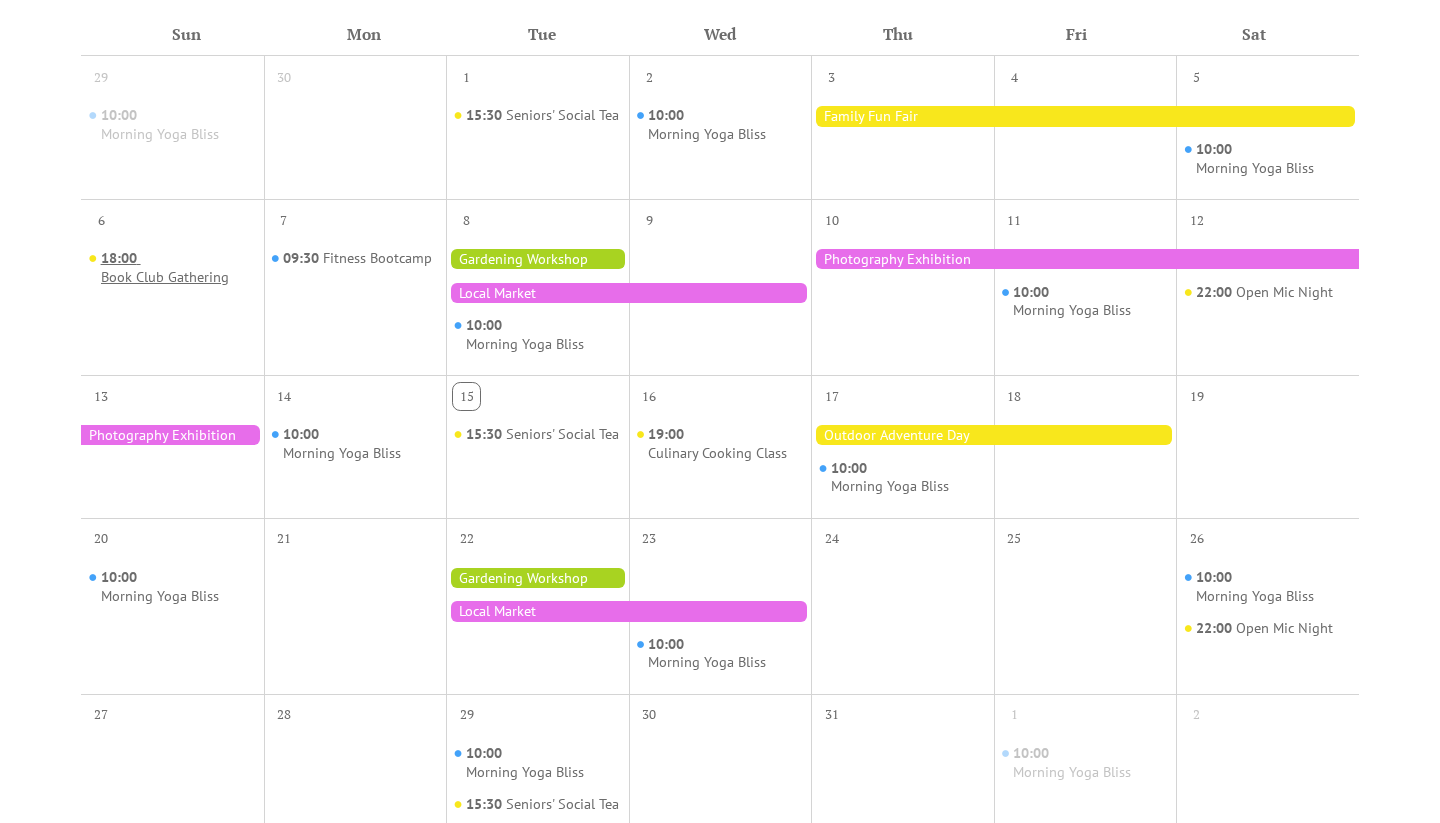click on "Book Club Gathering" at bounding box center (165, 277) 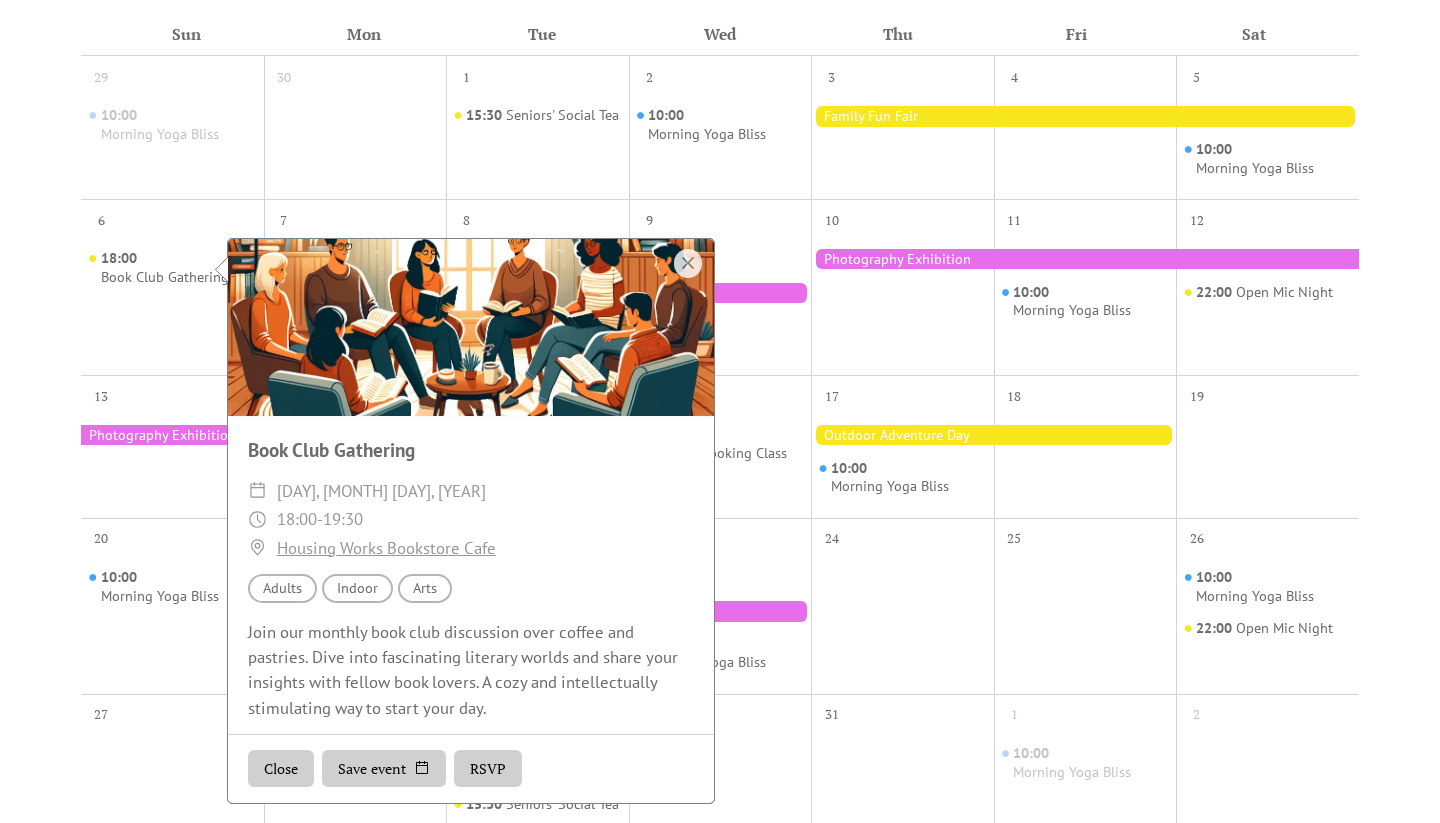 scroll, scrollTop: 65, scrollLeft: 0, axis: vertical 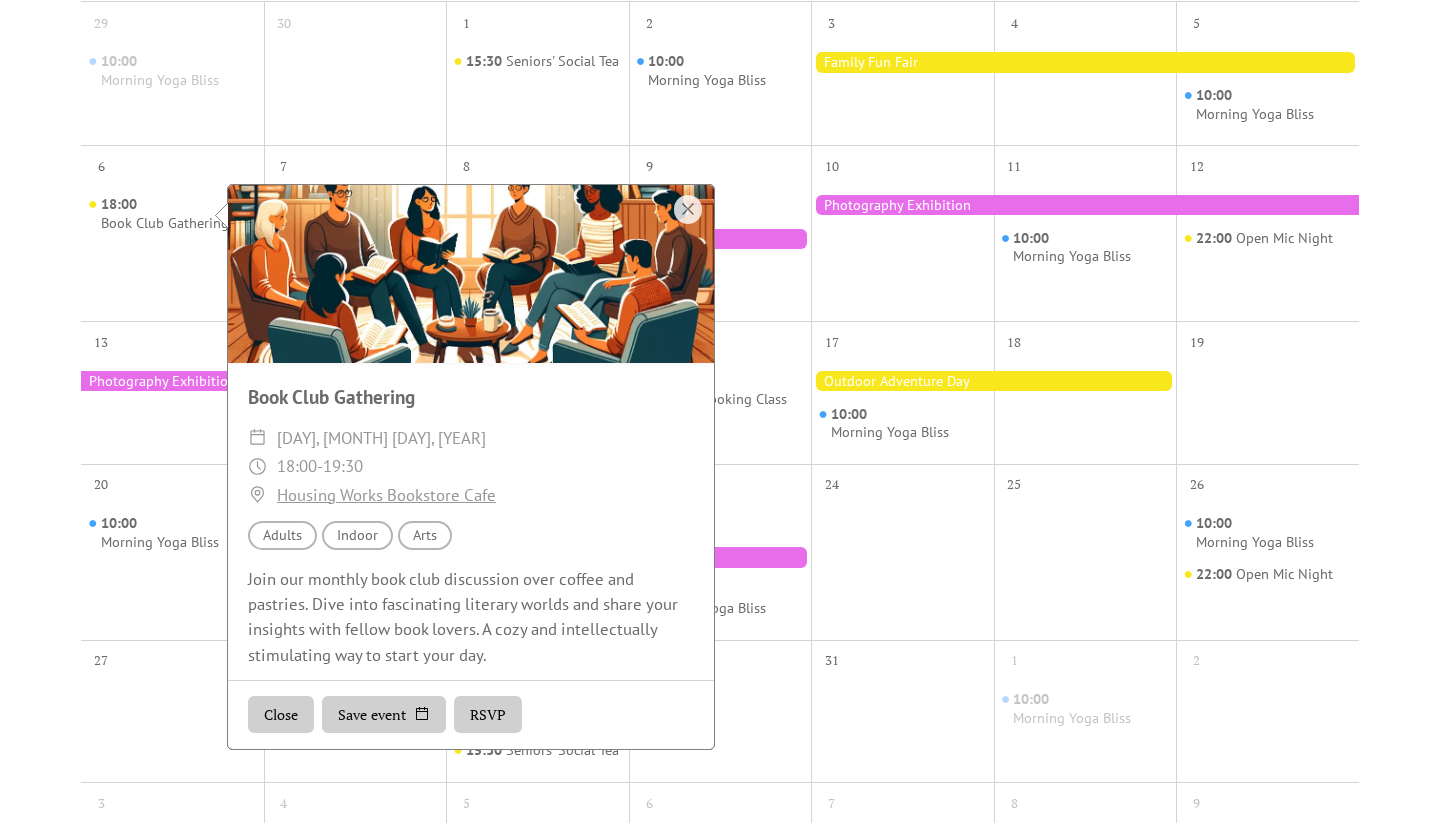 click on "Save event" at bounding box center [384, 715] 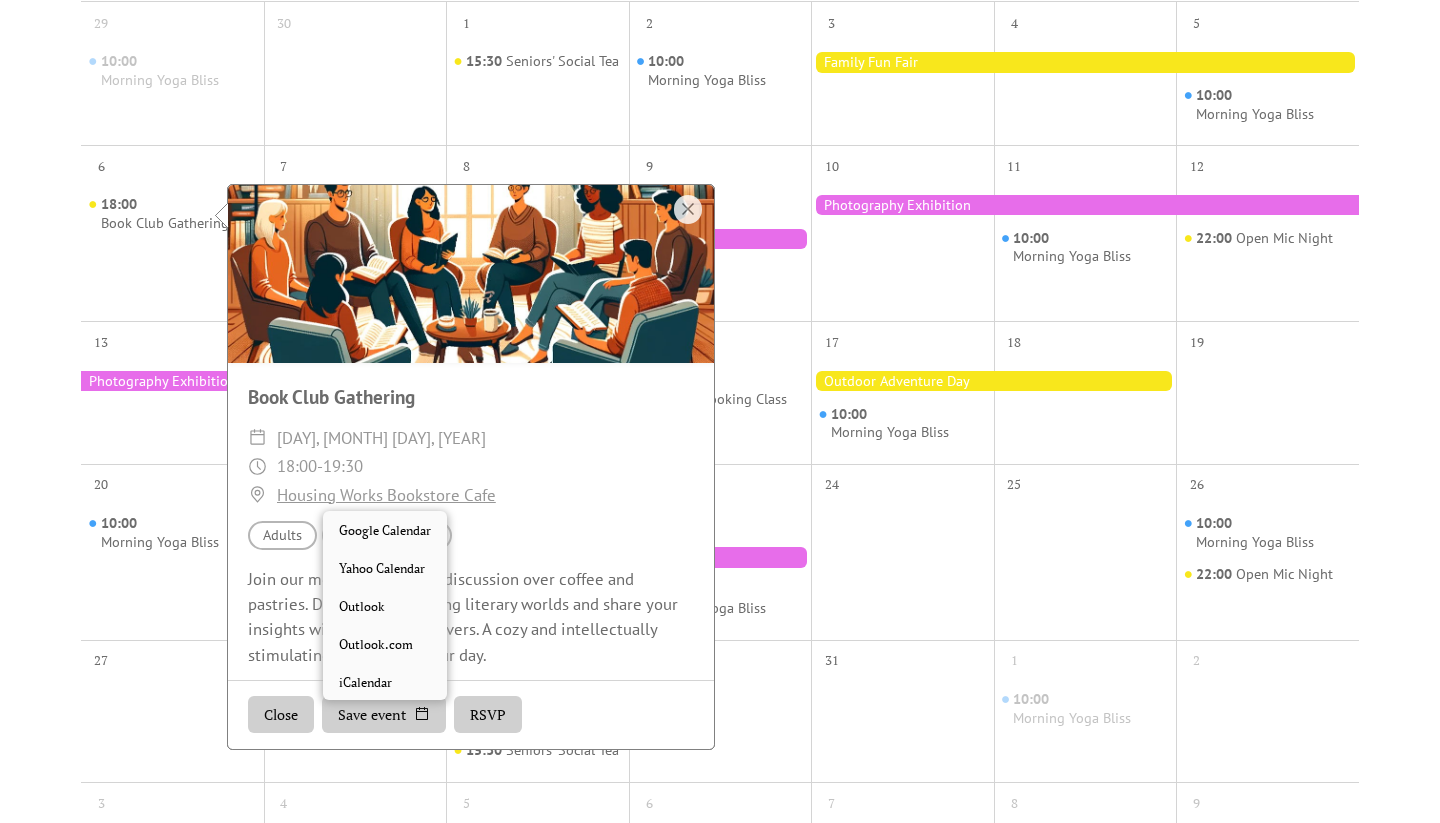 click on "RSVP" at bounding box center [488, 715] 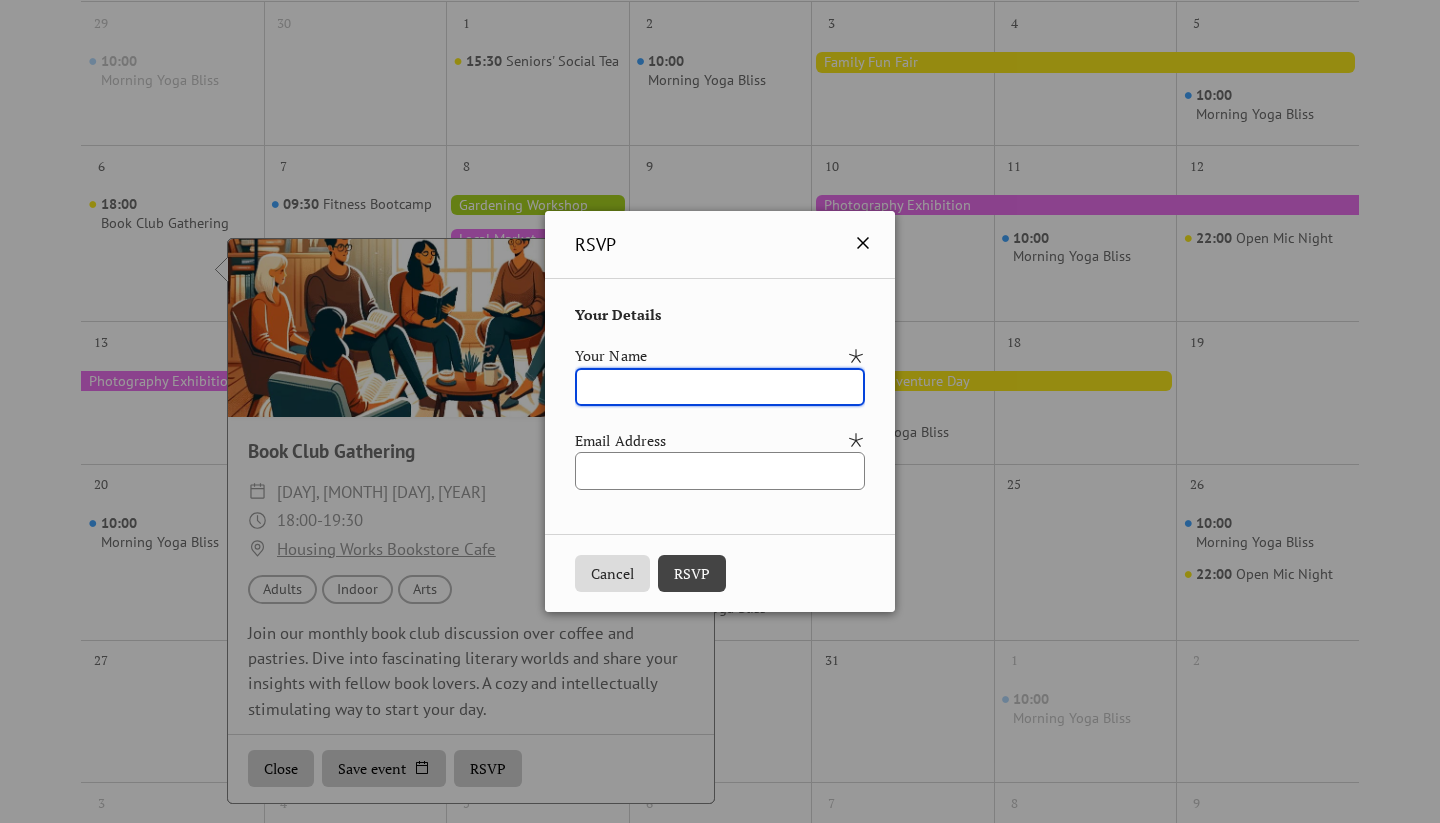 click 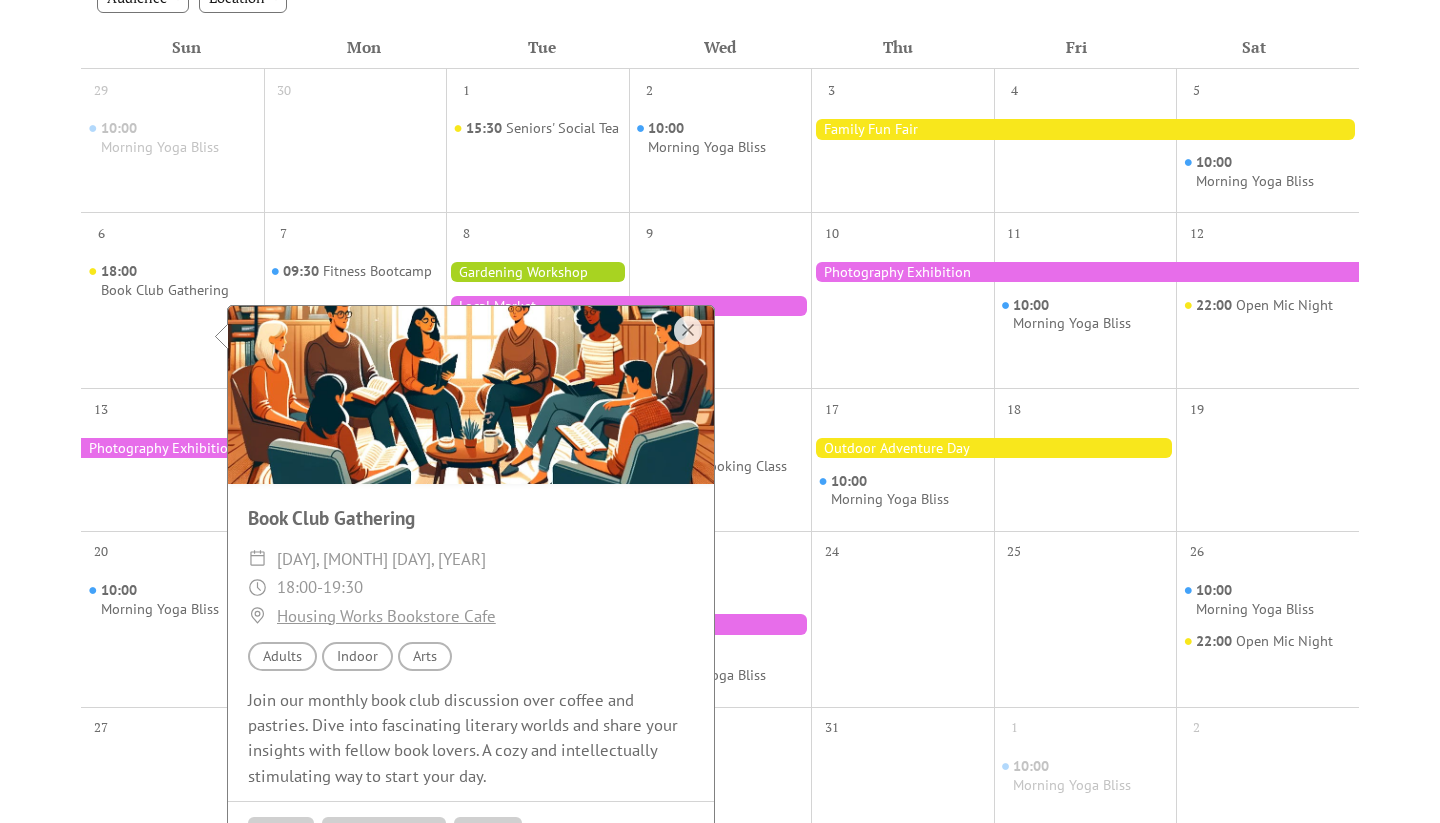scroll, scrollTop: 526, scrollLeft: 0, axis: vertical 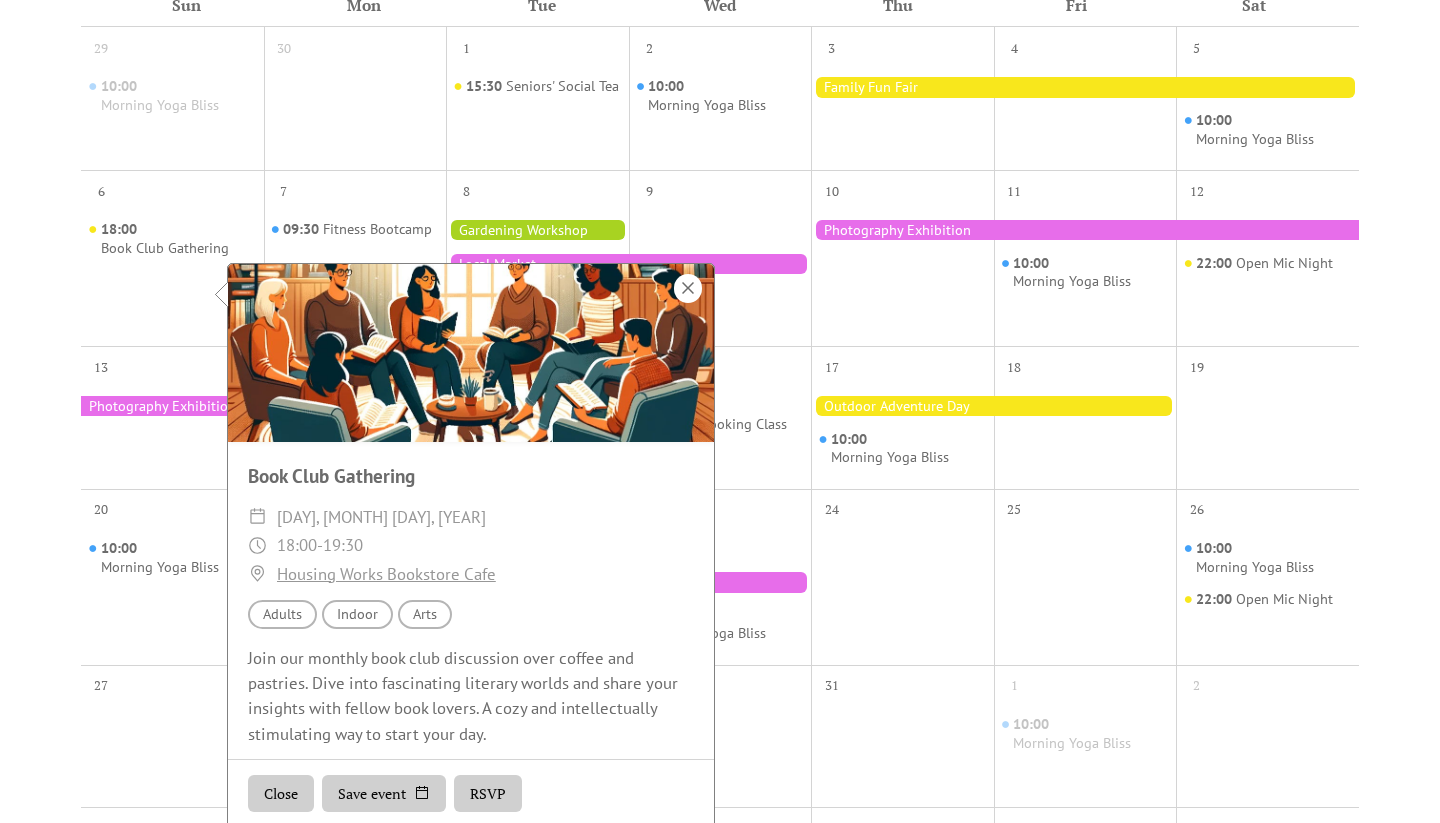 click at bounding box center (688, 288) 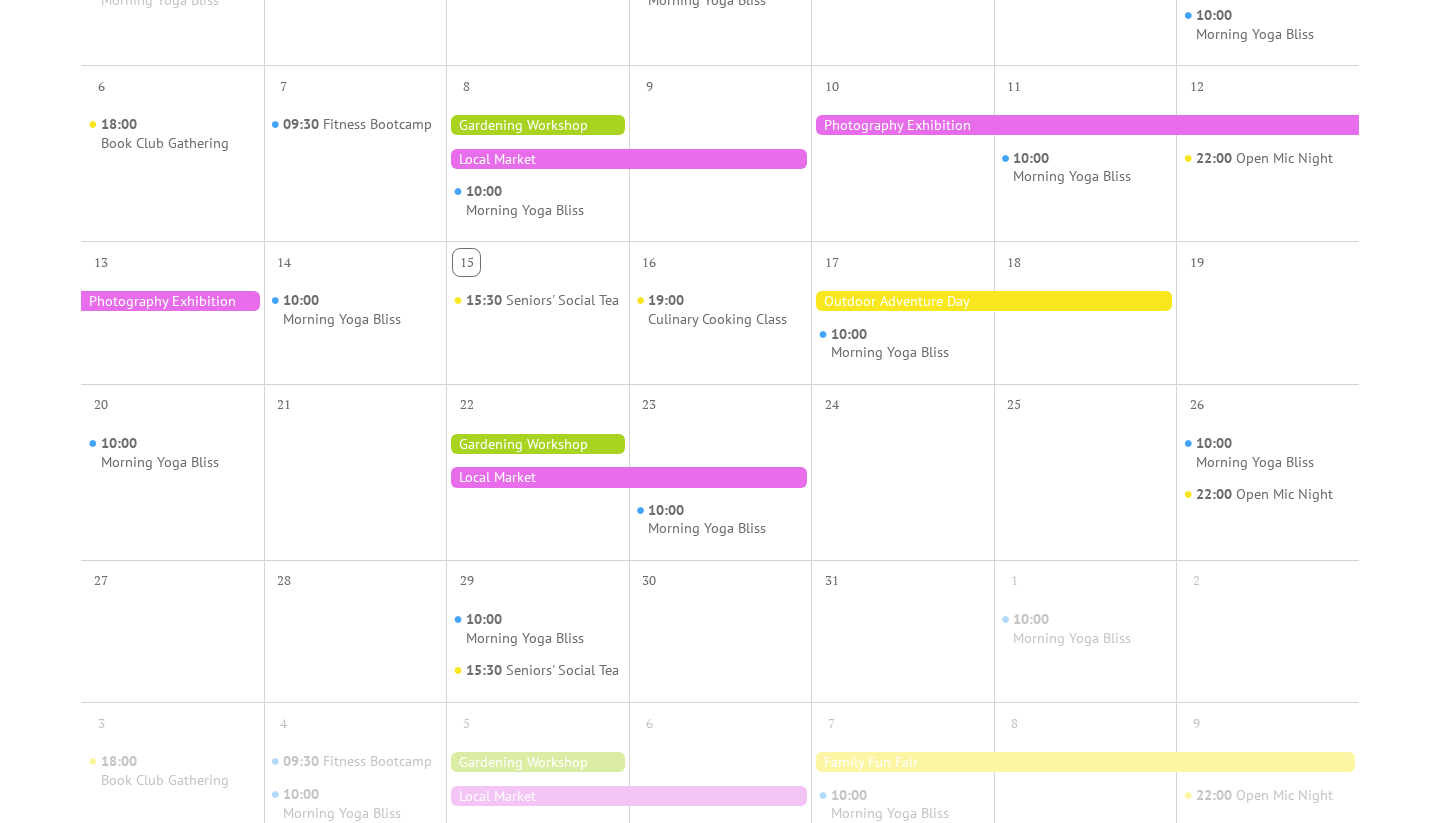 scroll, scrollTop: 644, scrollLeft: 0, axis: vertical 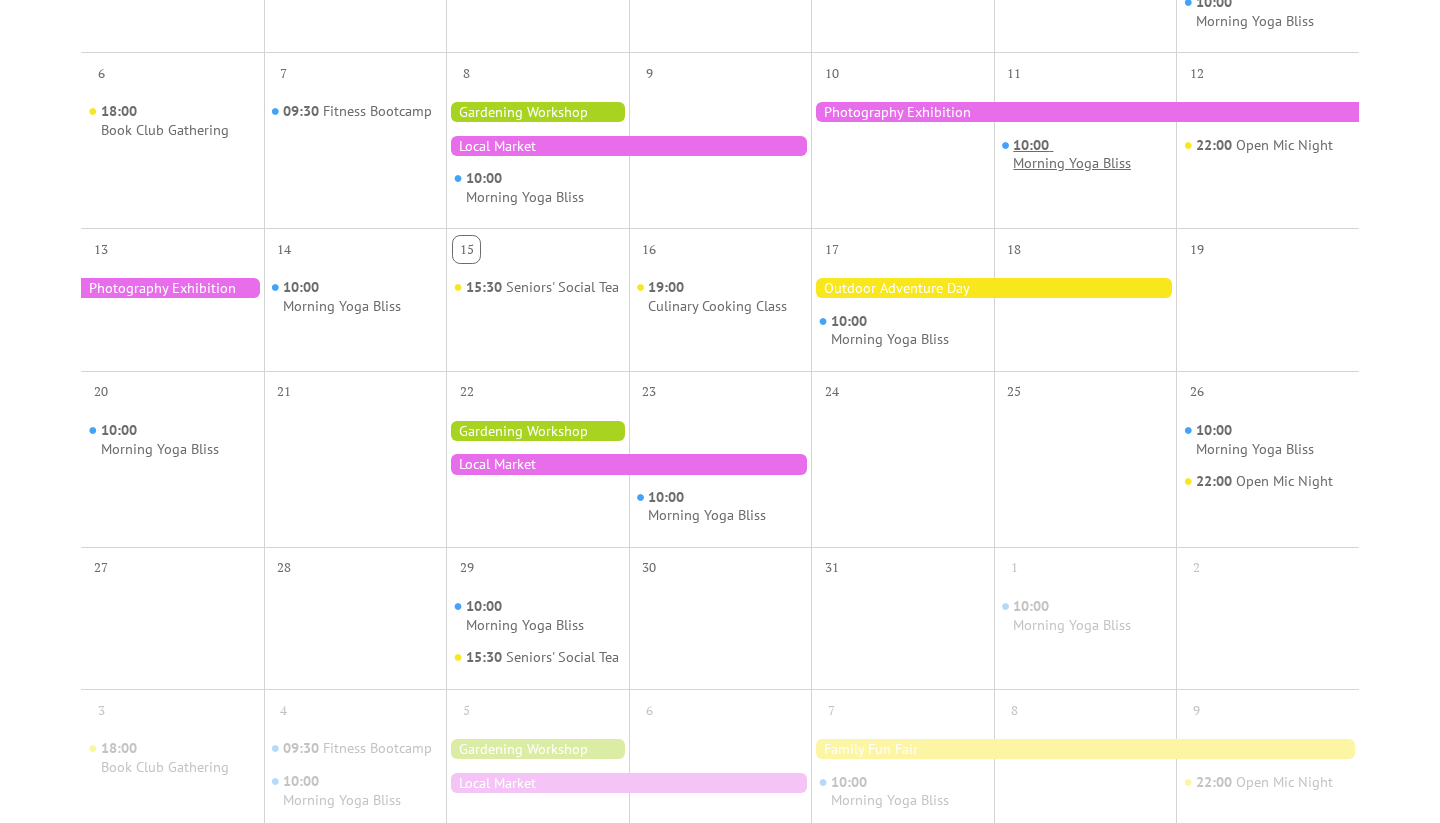 click on "Morning Yoga Bliss" at bounding box center (1072, 163) 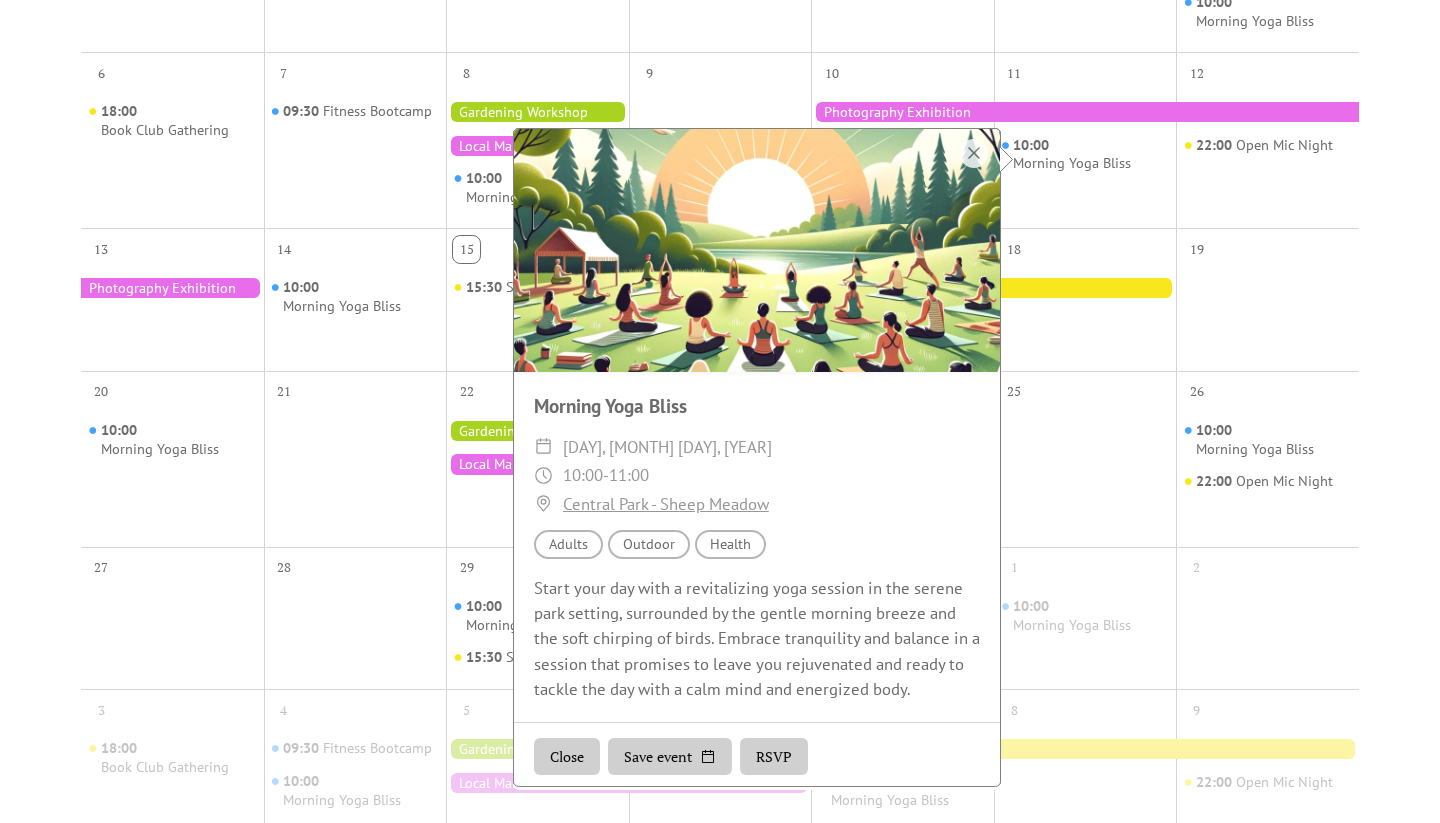 click on "Save event" at bounding box center [670, 757] 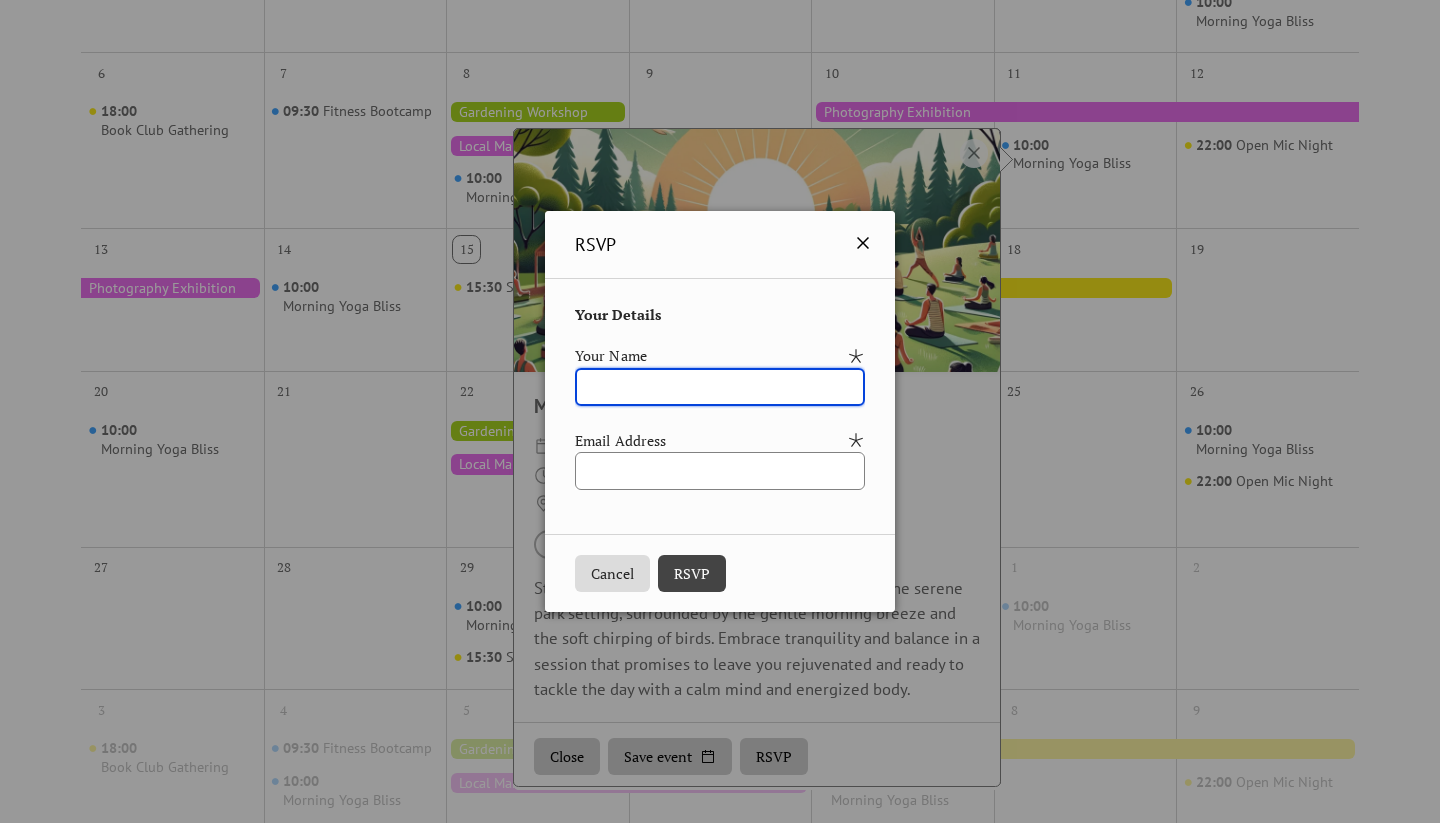 click 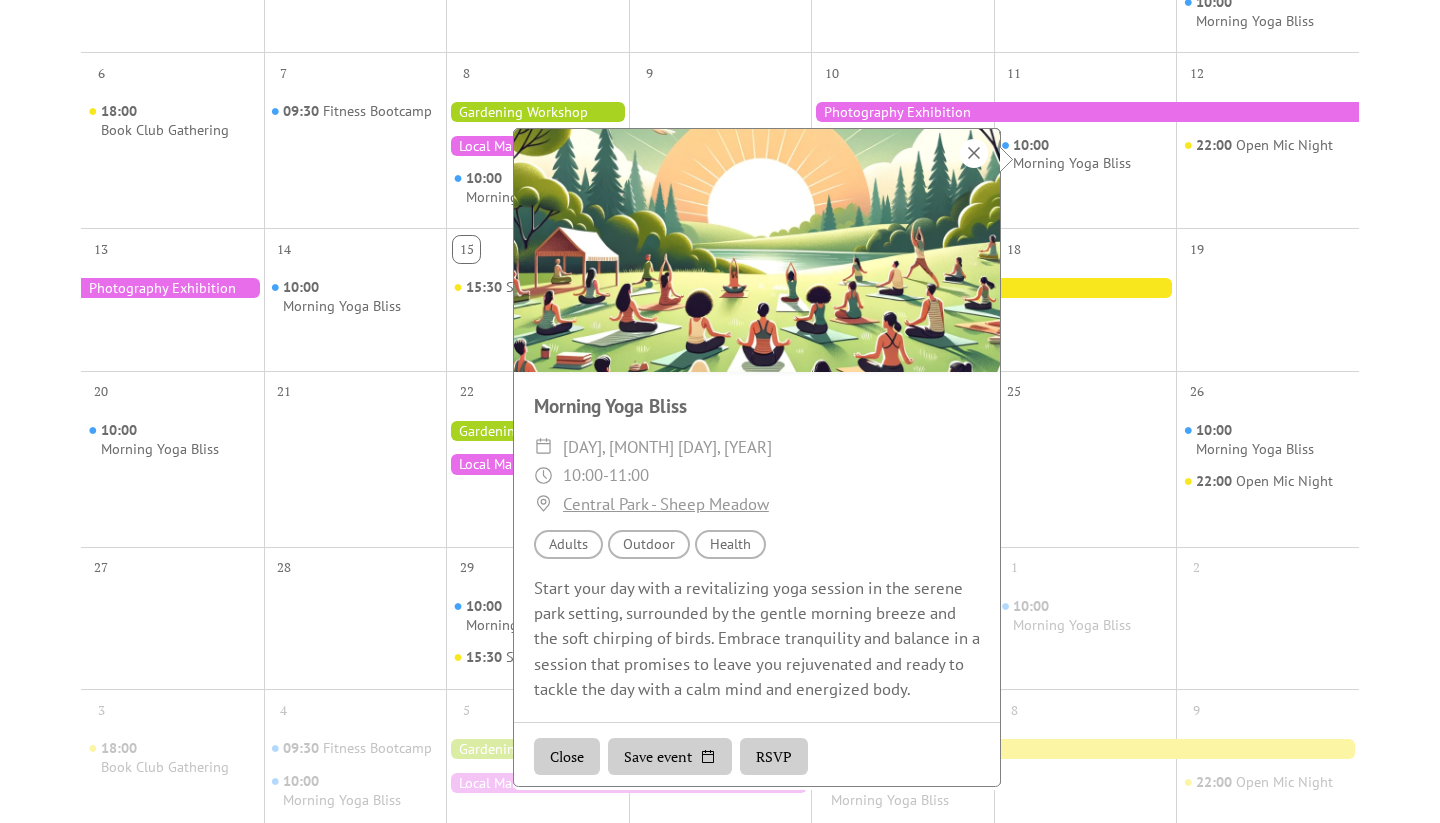 click at bounding box center (974, 153) 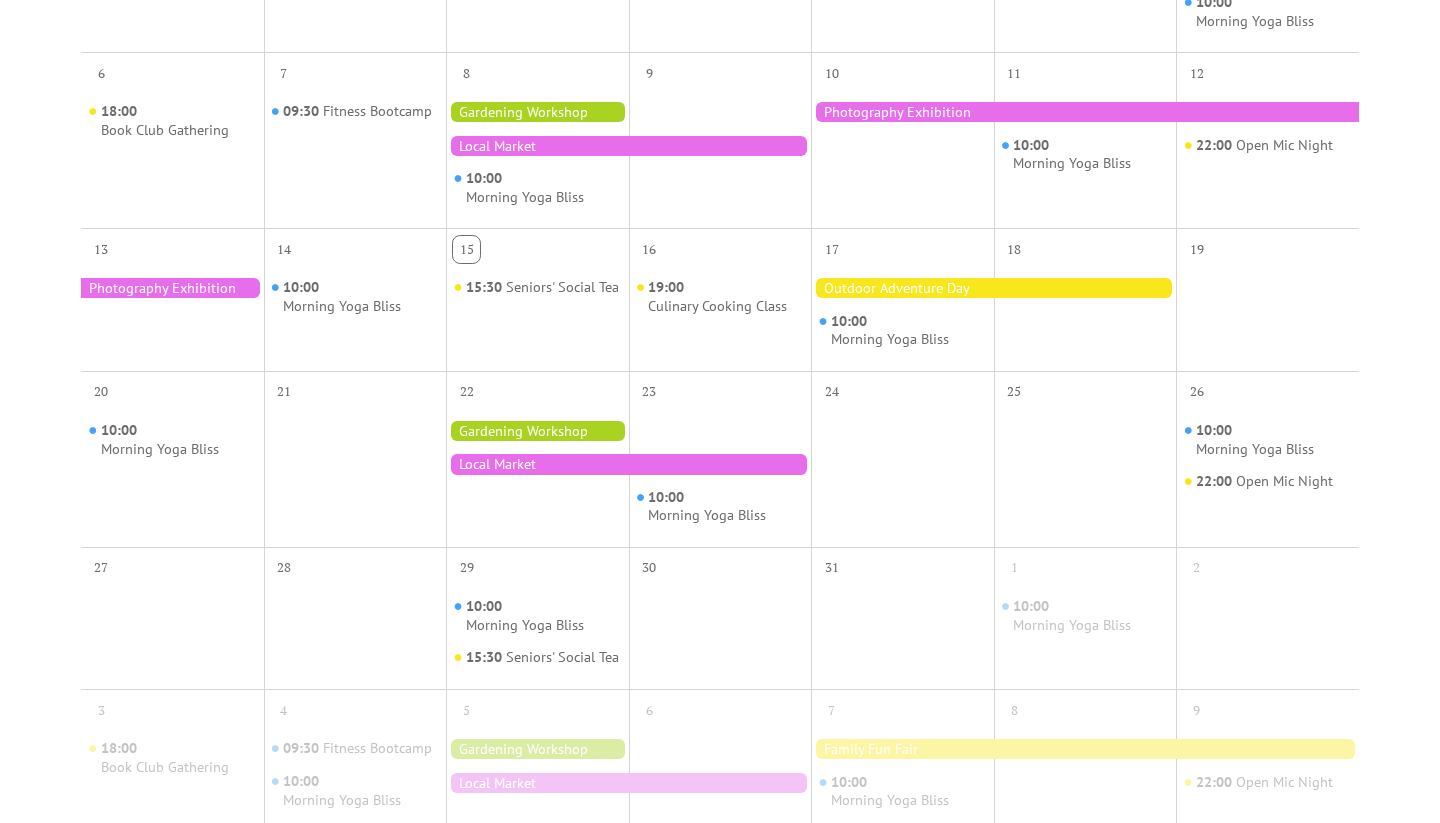 click at bounding box center [1085, 112] 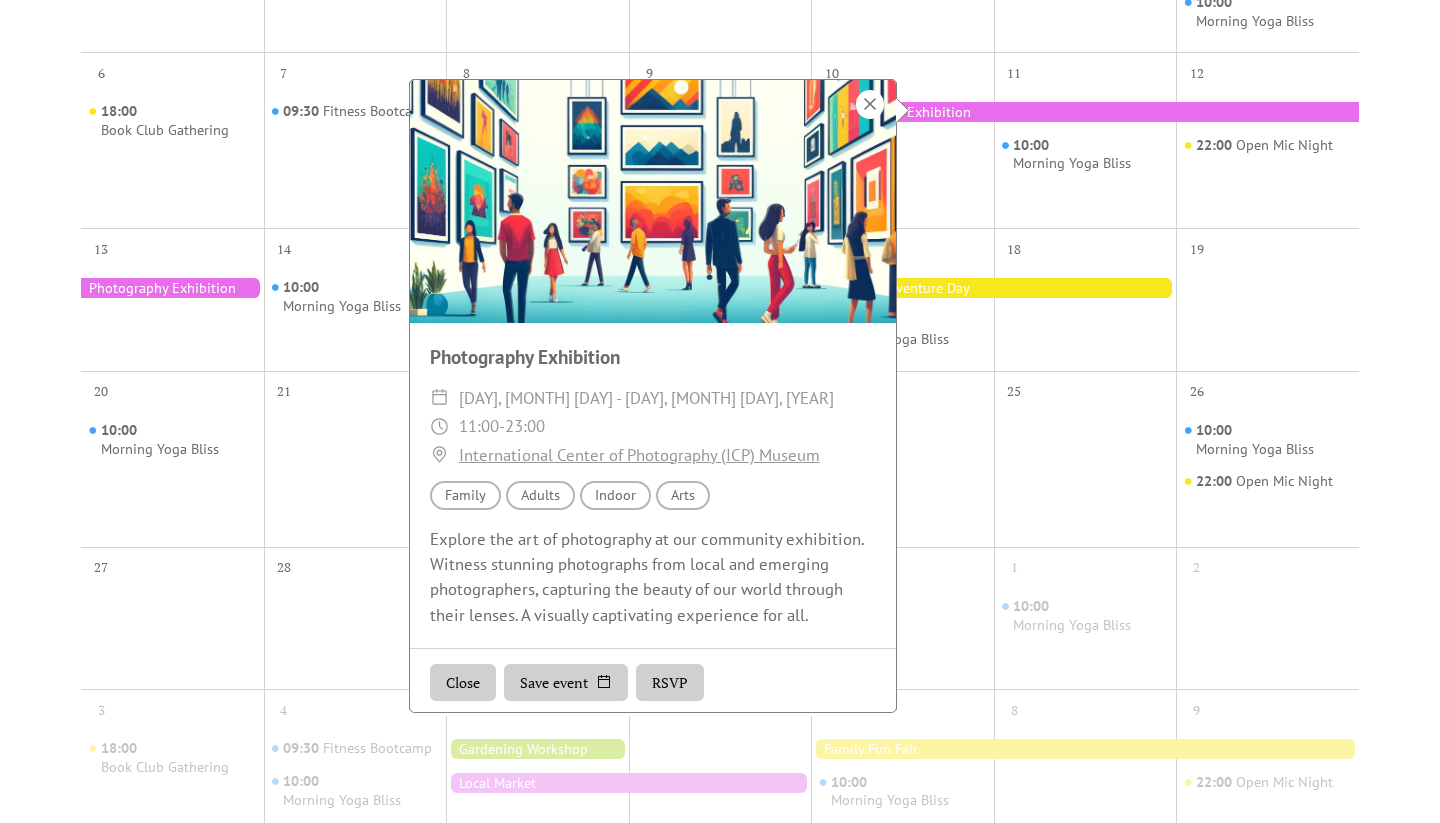 click at bounding box center (870, 104) 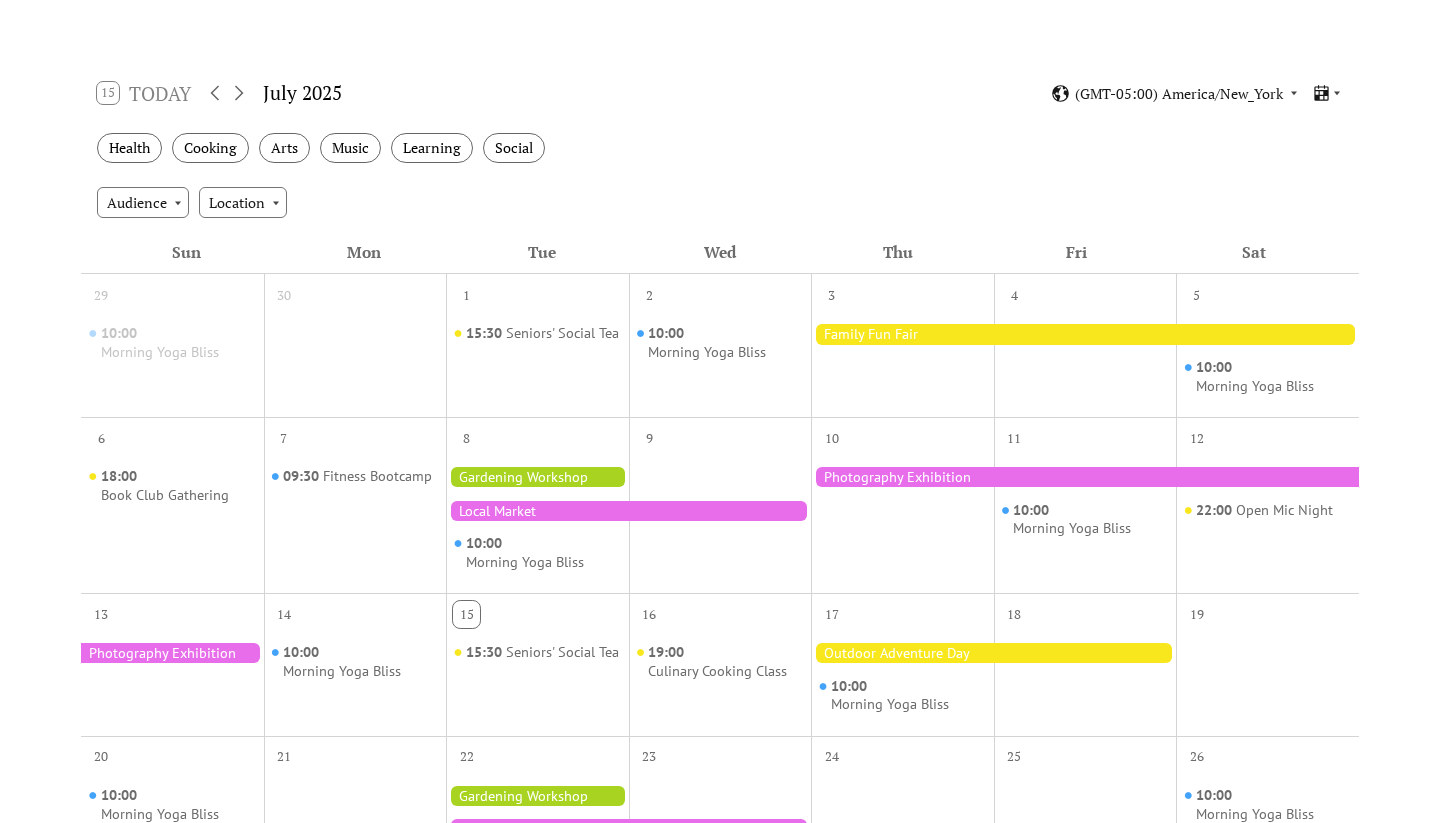 scroll, scrollTop: 277, scrollLeft: 0, axis: vertical 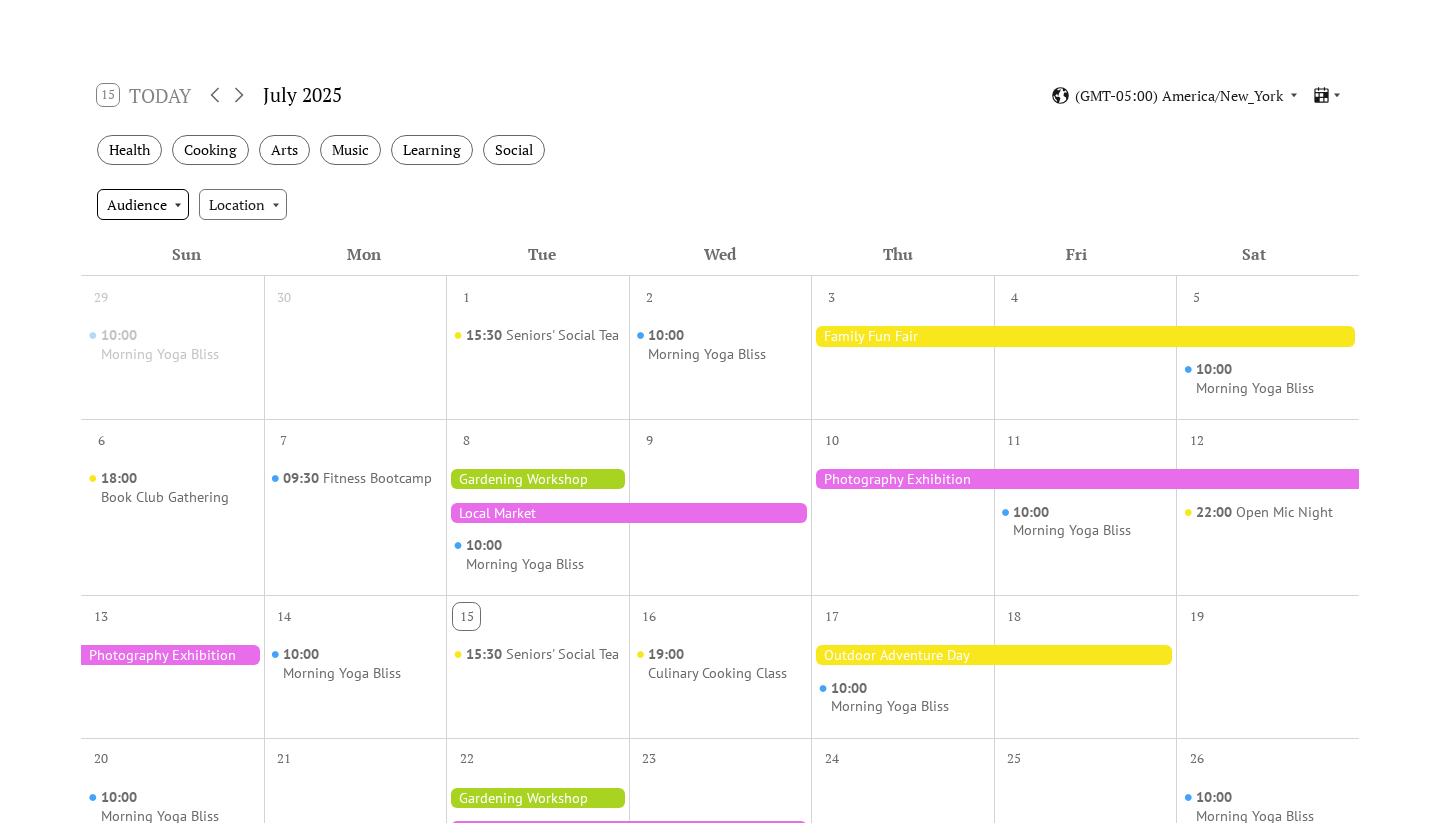 click on "Audience" at bounding box center [143, 204] 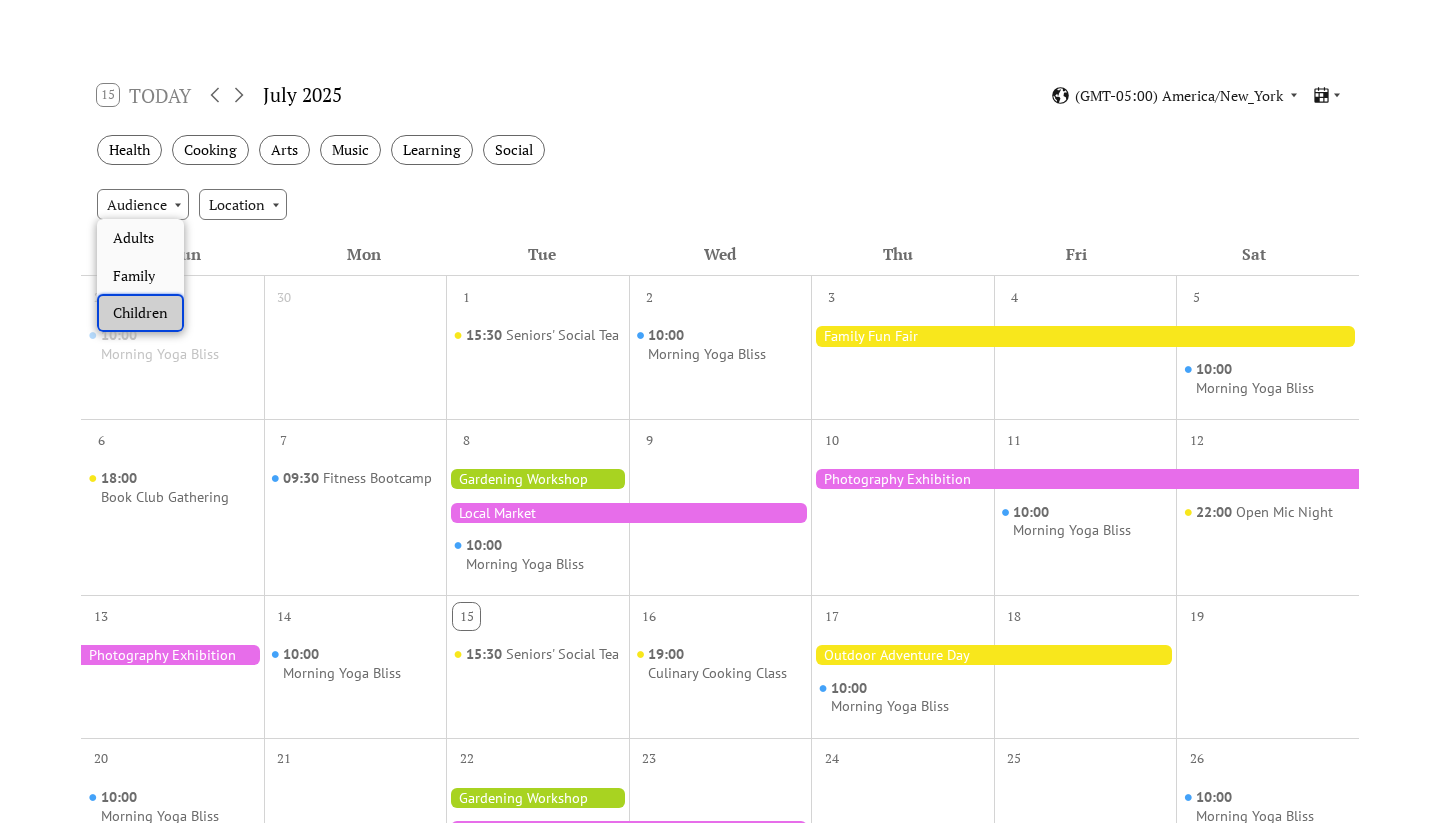 click on "Children" at bounding box center (140, 313) 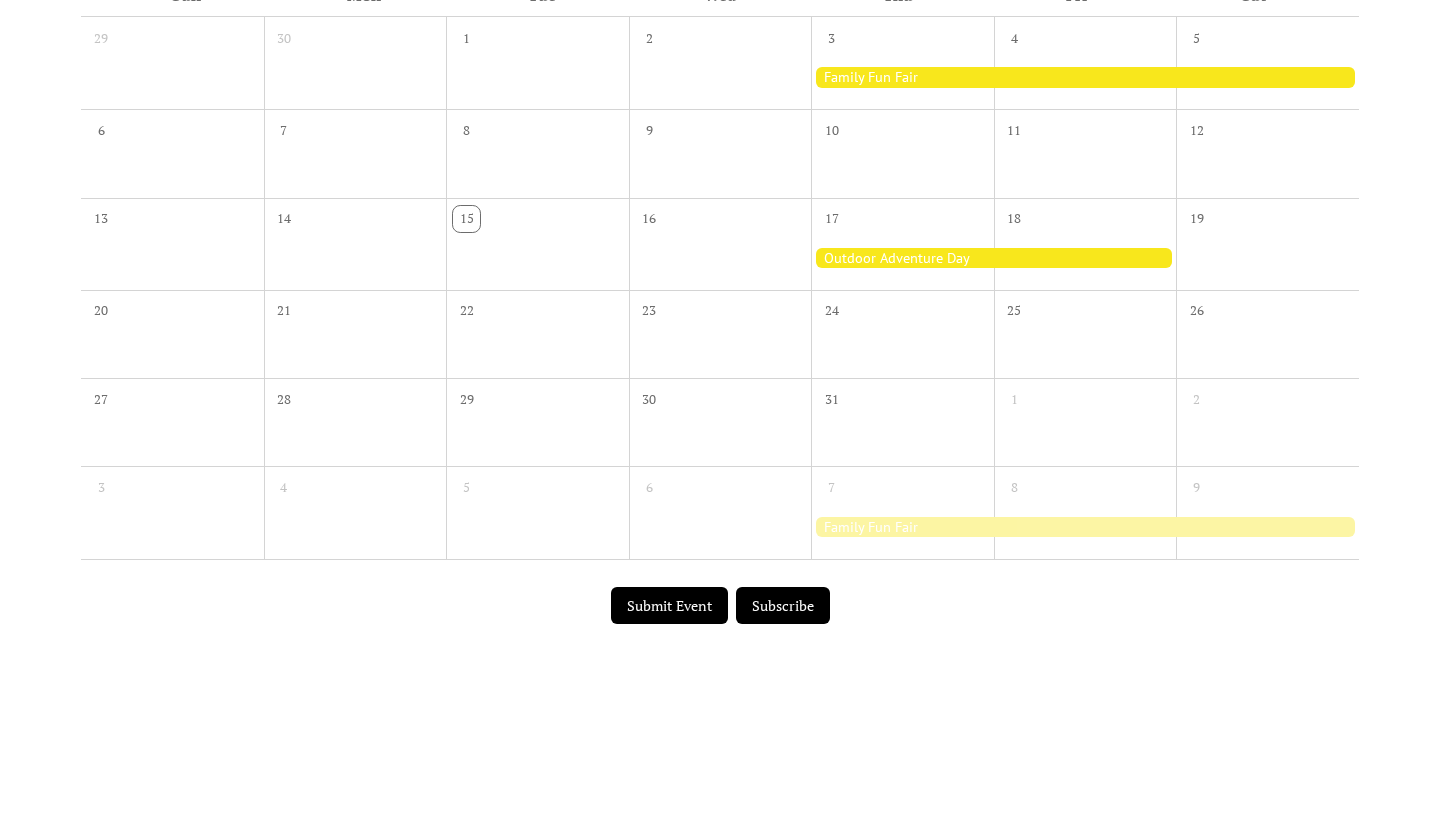 scroll, scrollTop: 278, scrollLeft: 0, axis: vertical 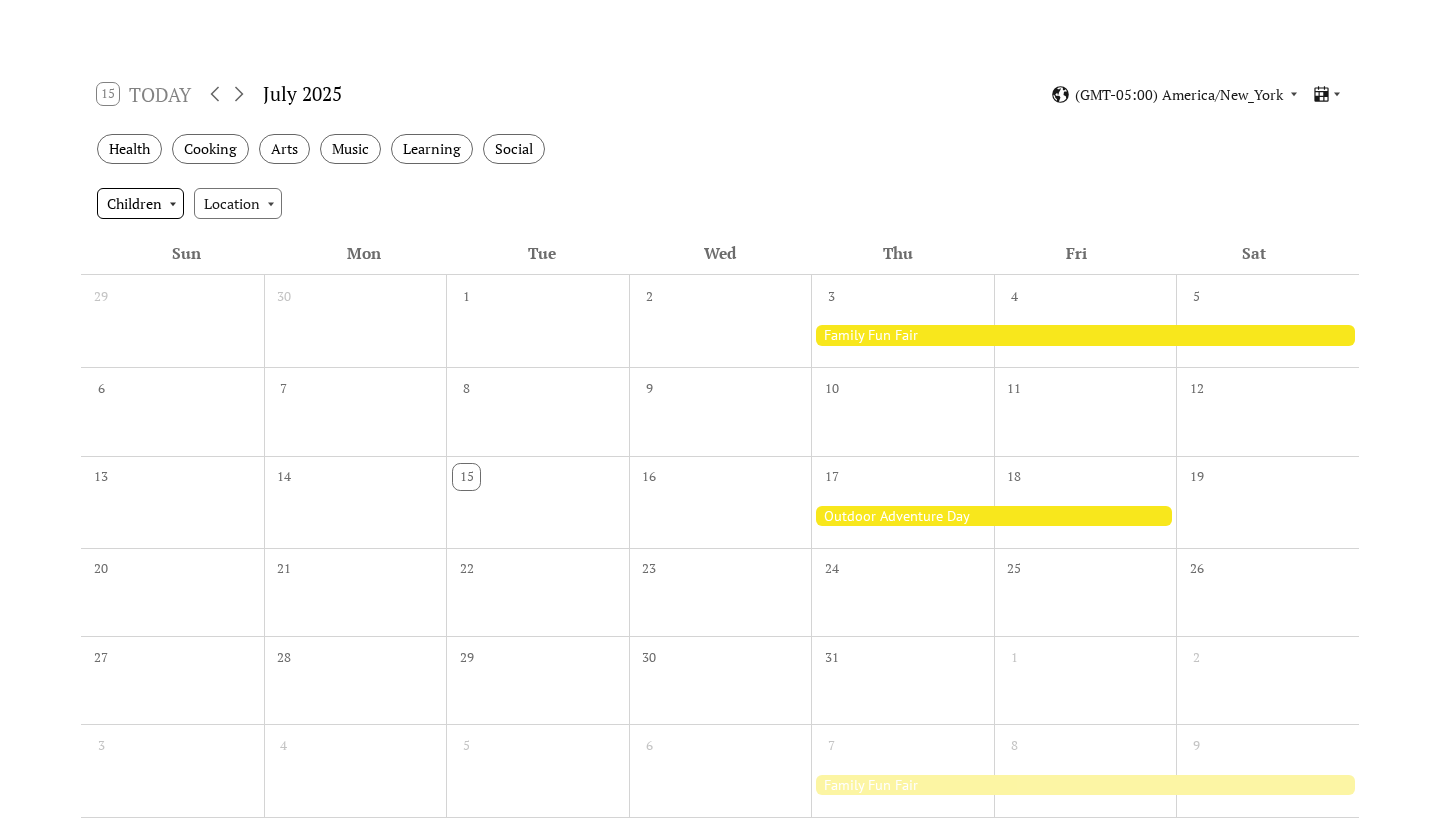 click on "Children" at bounding box center [140, 203] 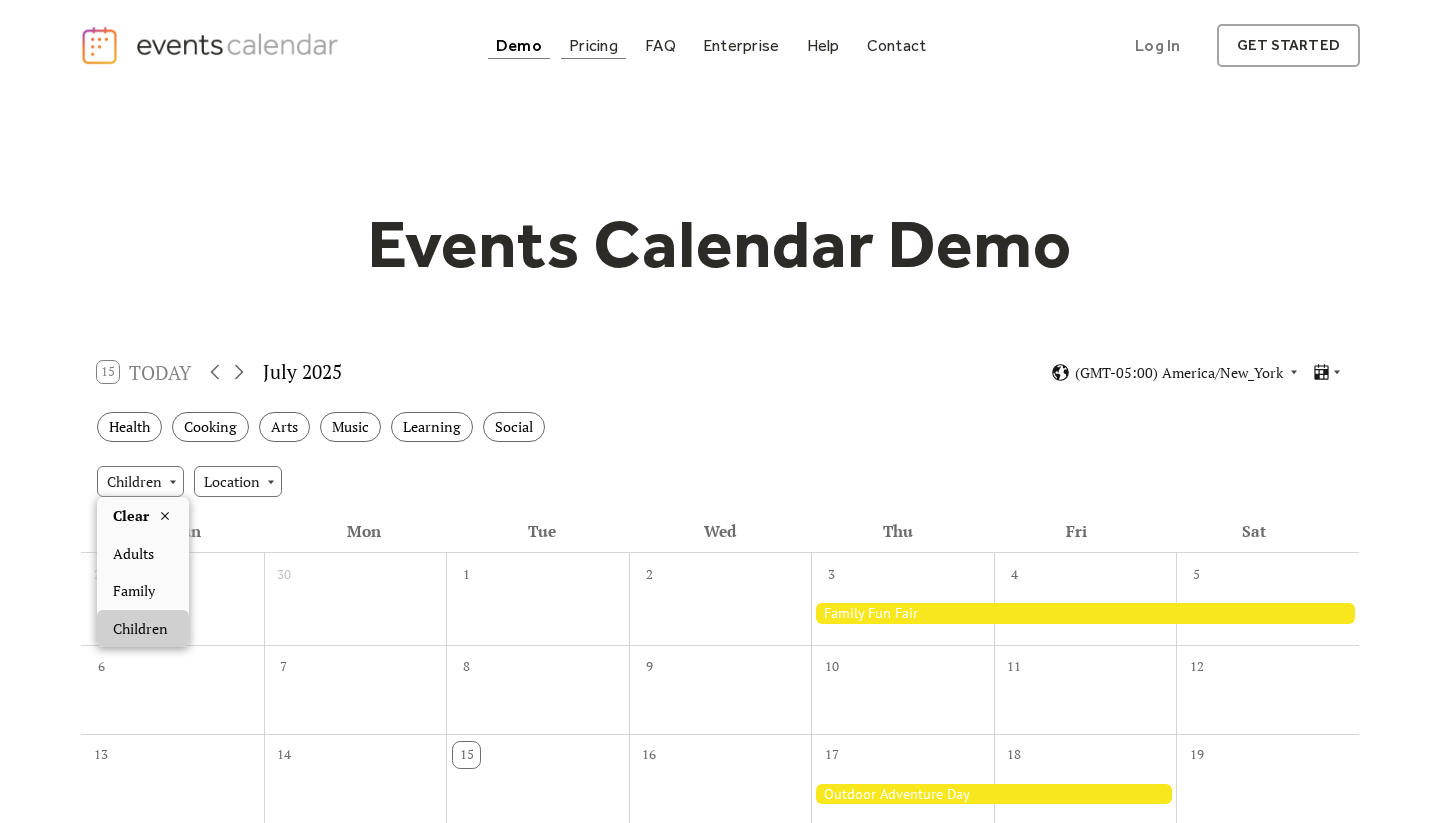 scroll, scrollTop: 0, scrollLeft: 0, axis: both 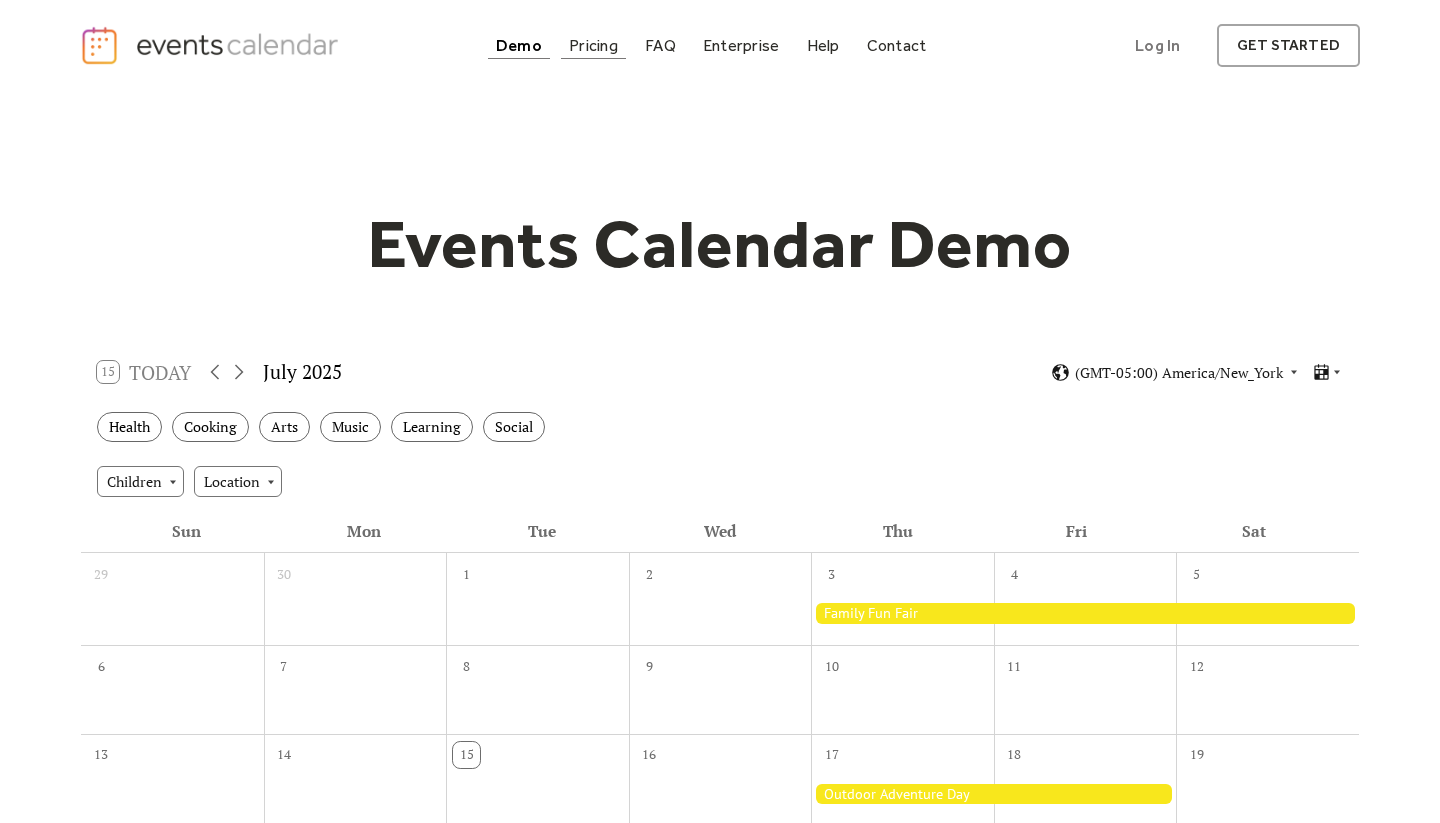 click on "Pricing" at bounding box center (593, 45) 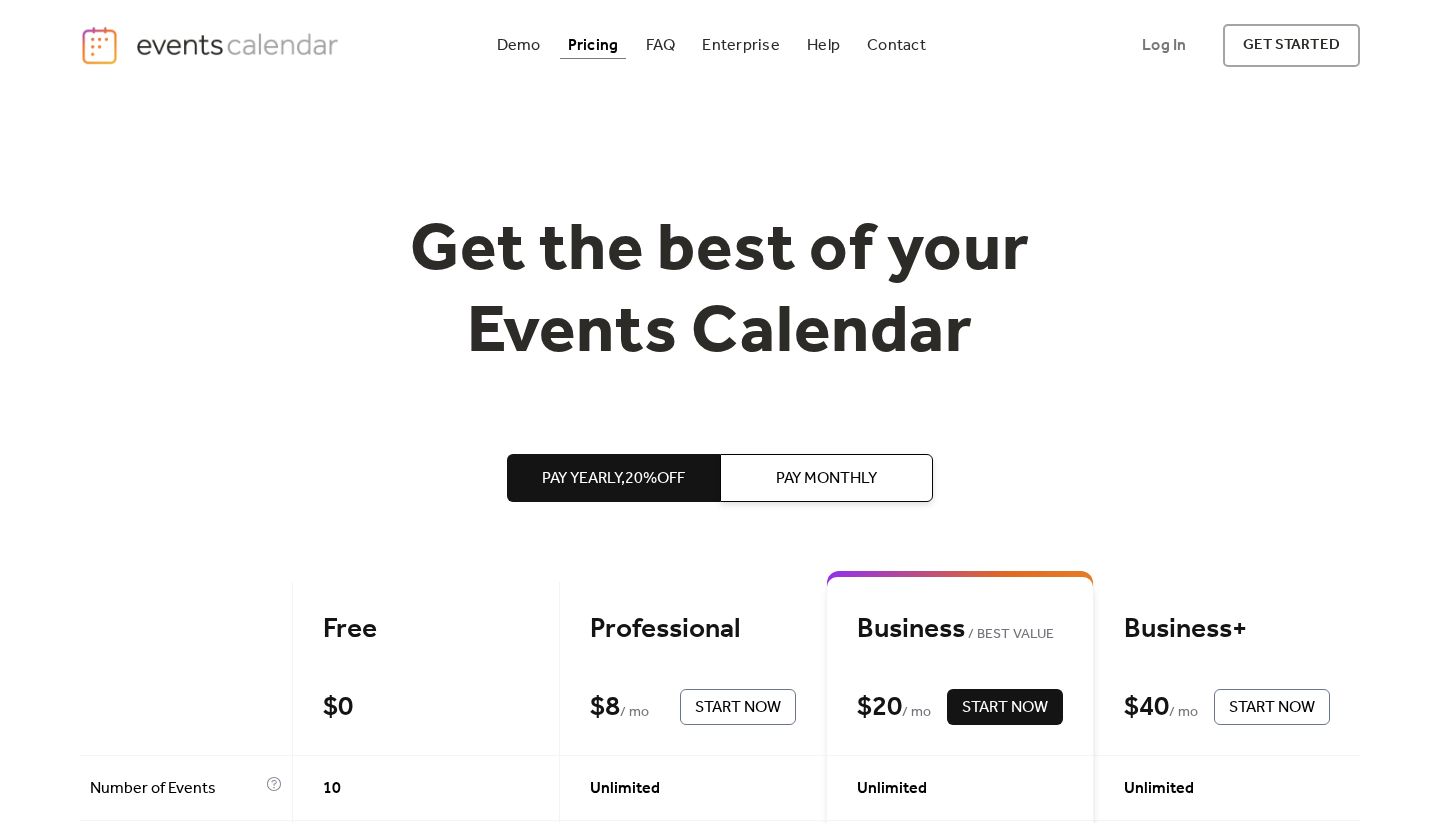scroll, scrollTop: 654, scrollLeft: 0, axis: vertical 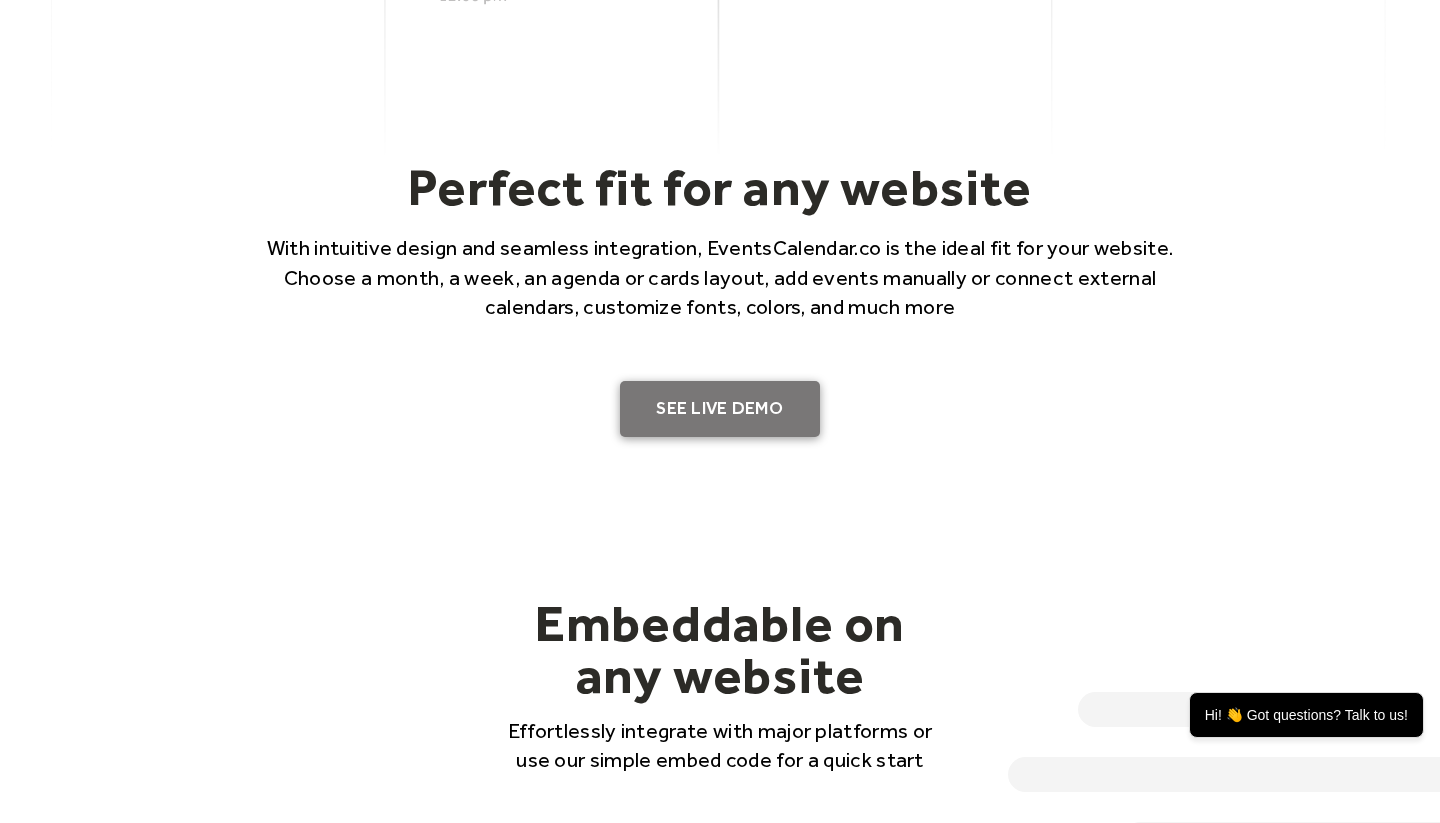 click on "SEE LIVE DEMO" at bounding box center (720, 409) 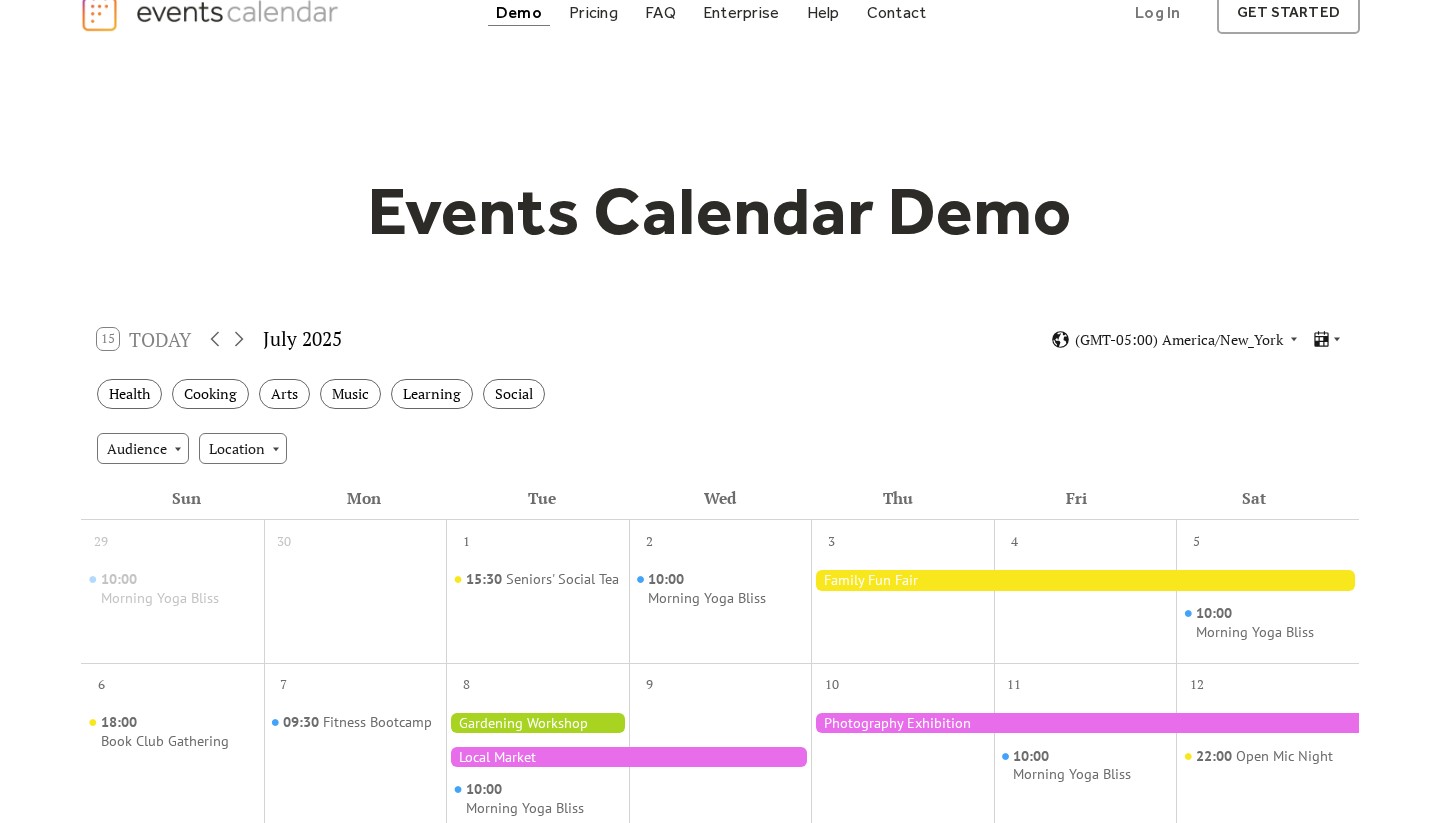 scroll, scrollTop: 0, scrollLeft: 0, axis: both 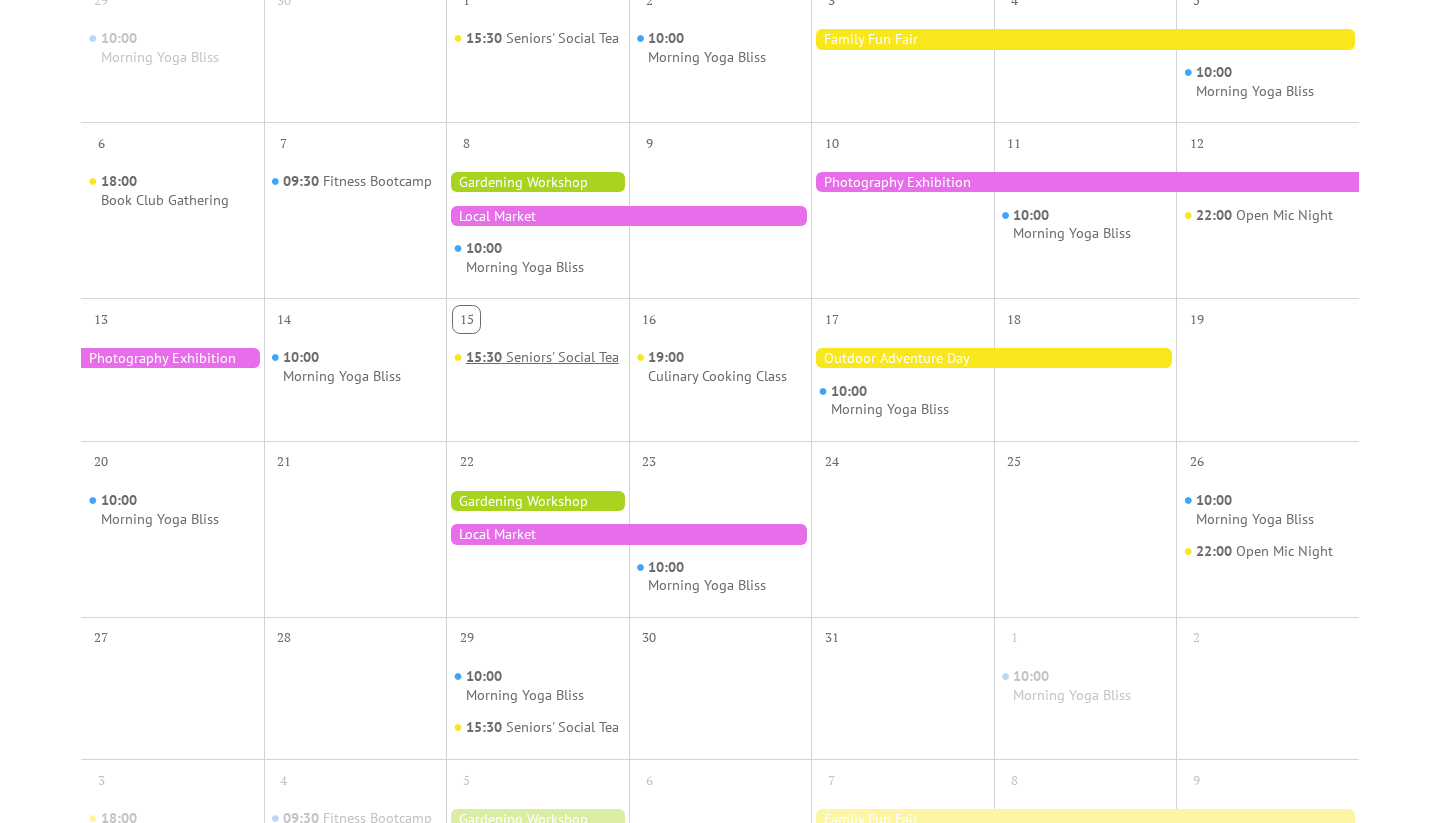 click on "Seniors' Social Tea" at bounding box center (562, 357) 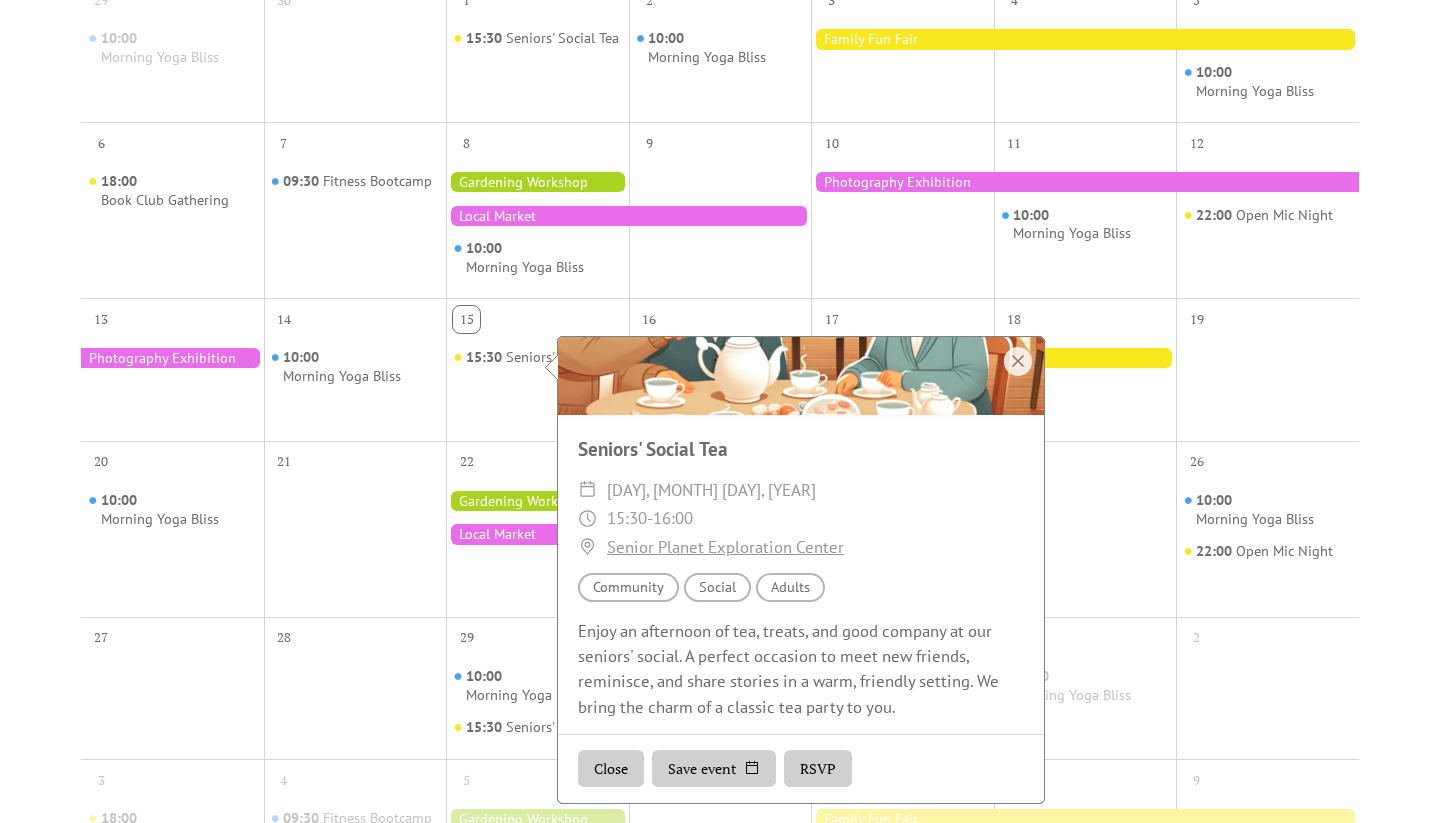 scroll, scrollTop: 163, scrollLeft: 0, axis: vertical 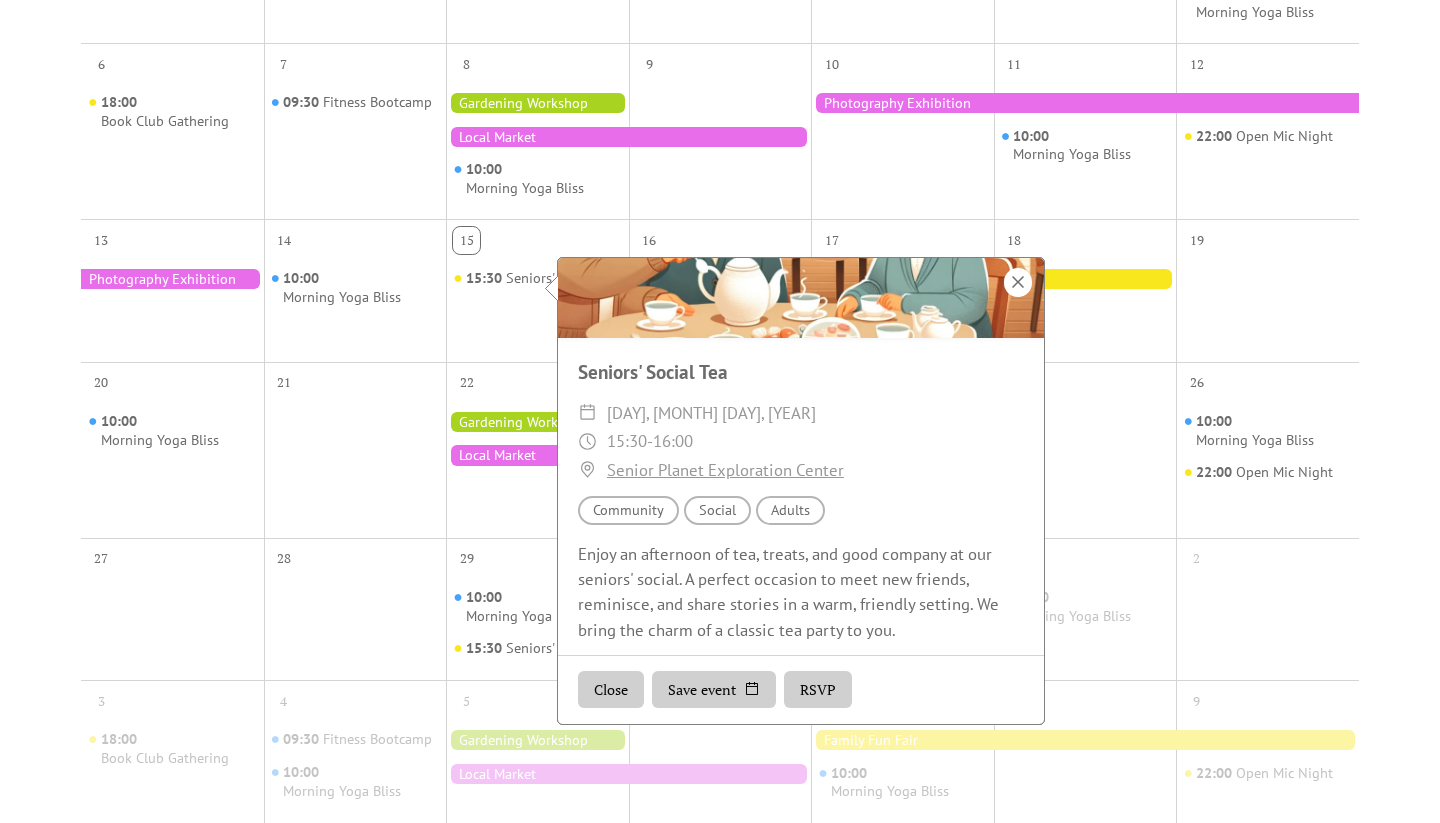 click at bounding box center (1018, 282) 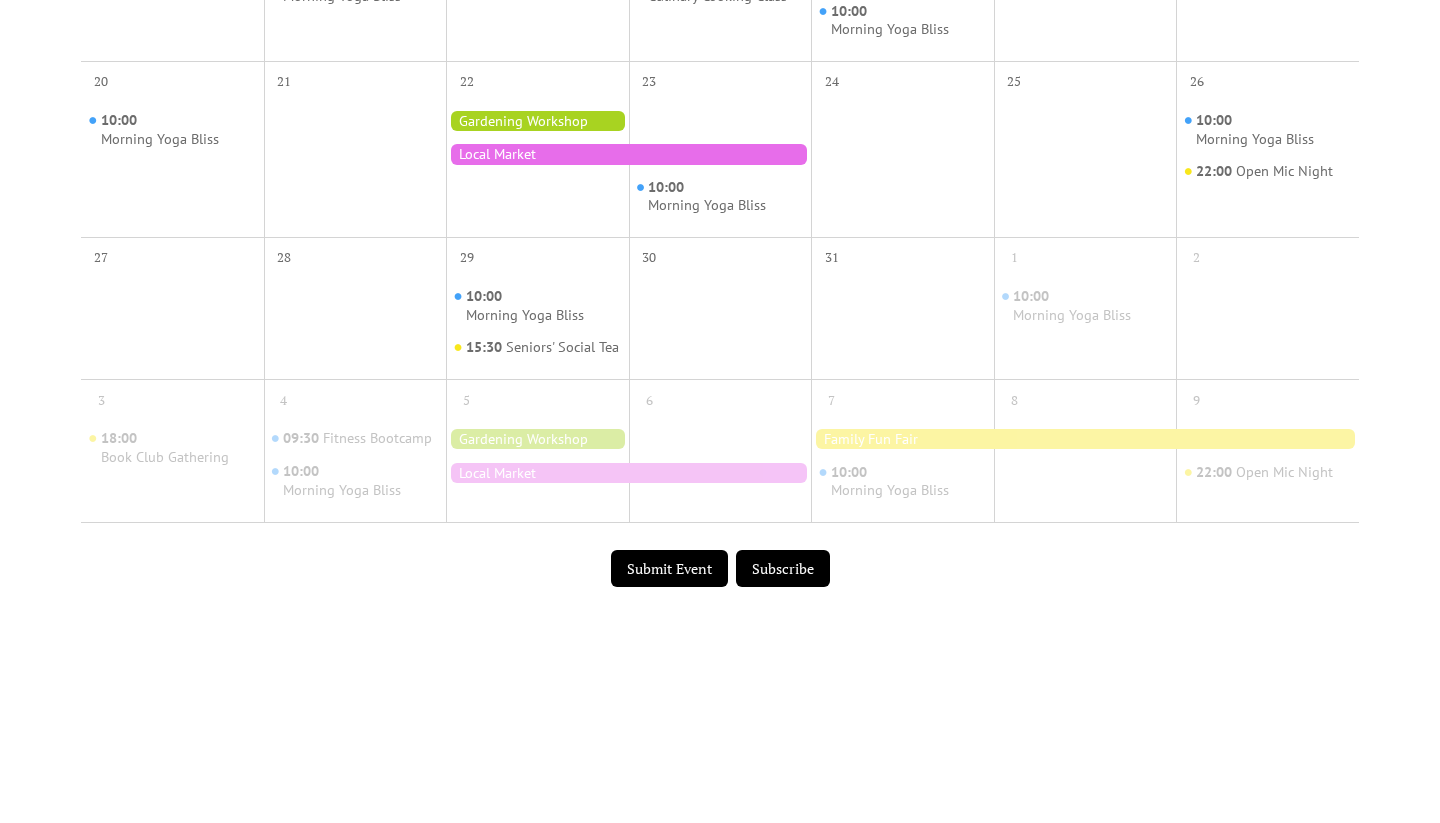 scroll, scrollTop: 977, scrollLeft: 0, axis: vertical 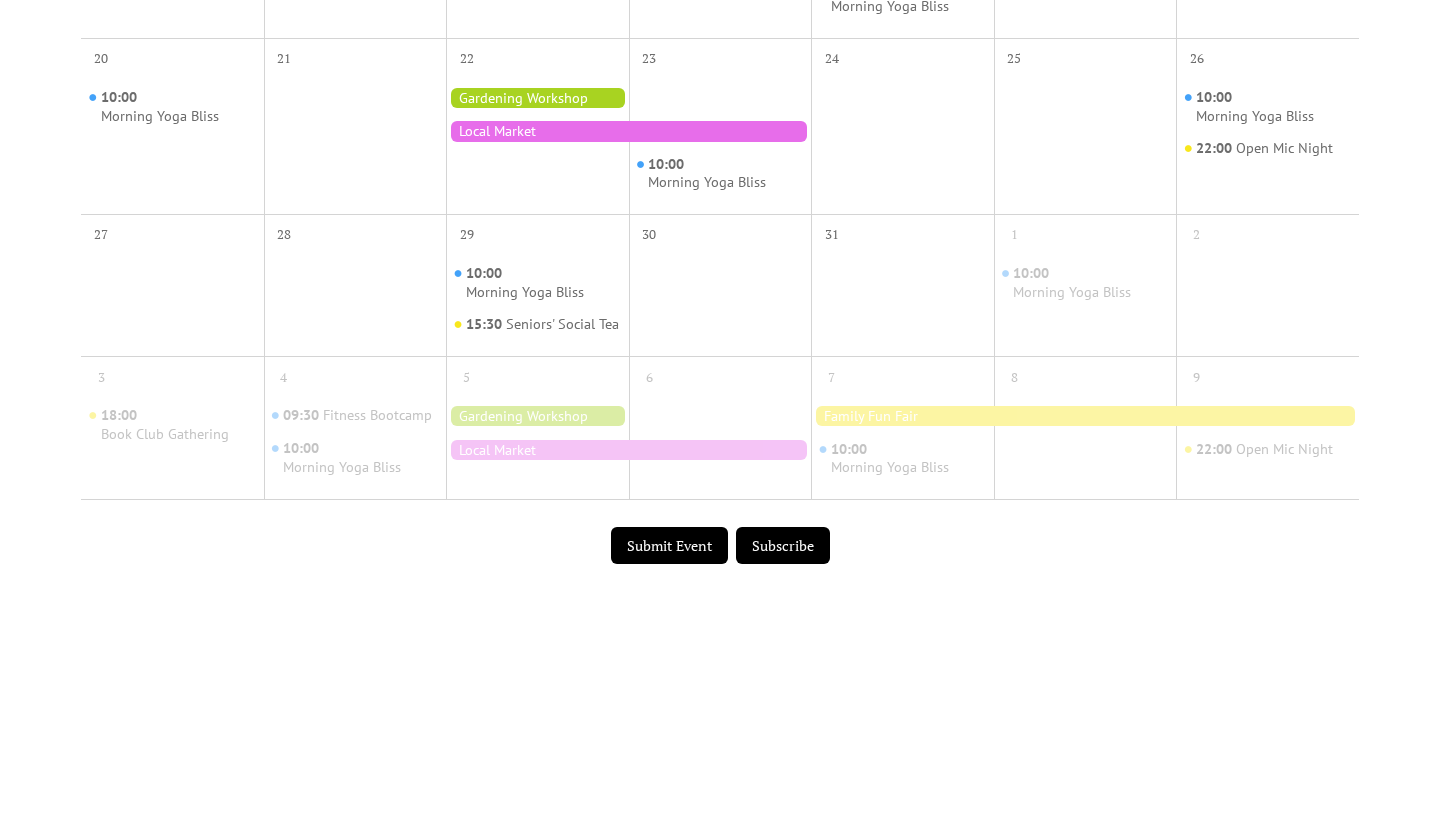click on "Subscribe" at bounding box center [783, 546] 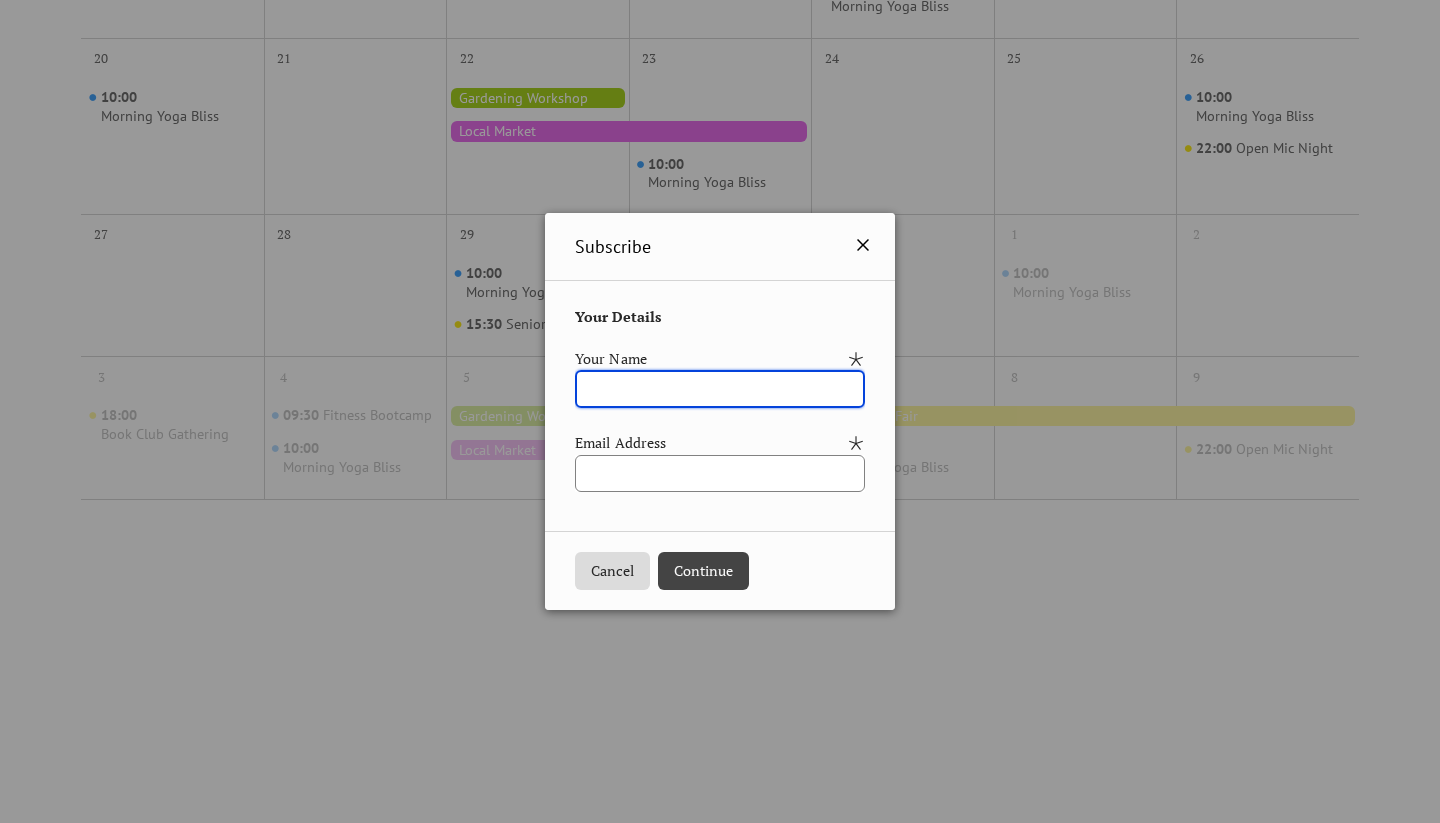 click 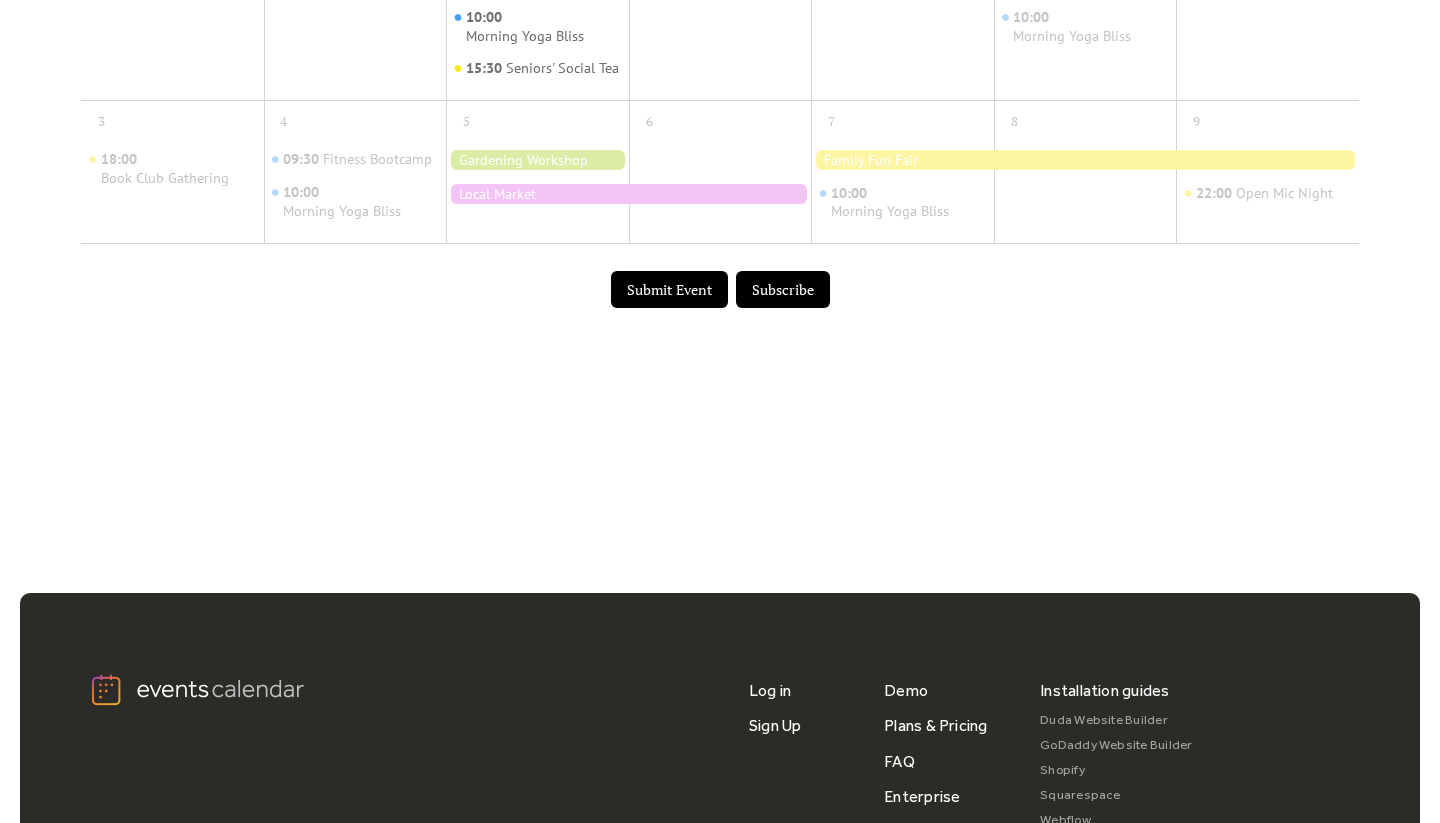 scroll, scrollTop: 1226, scrollLeft: 0, axis: vertical 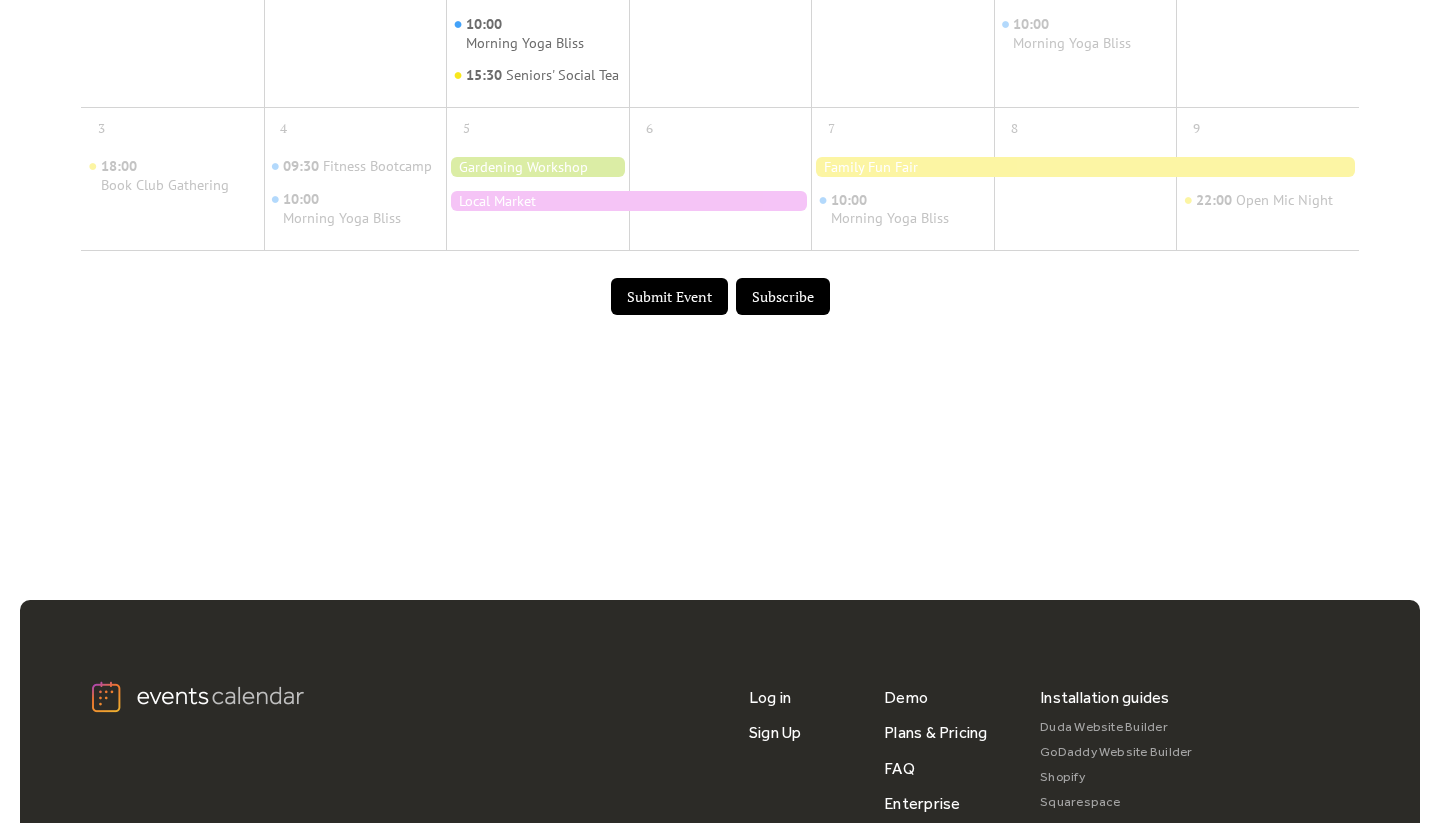 click on "Submit Event" at bounding box center (669, 297) 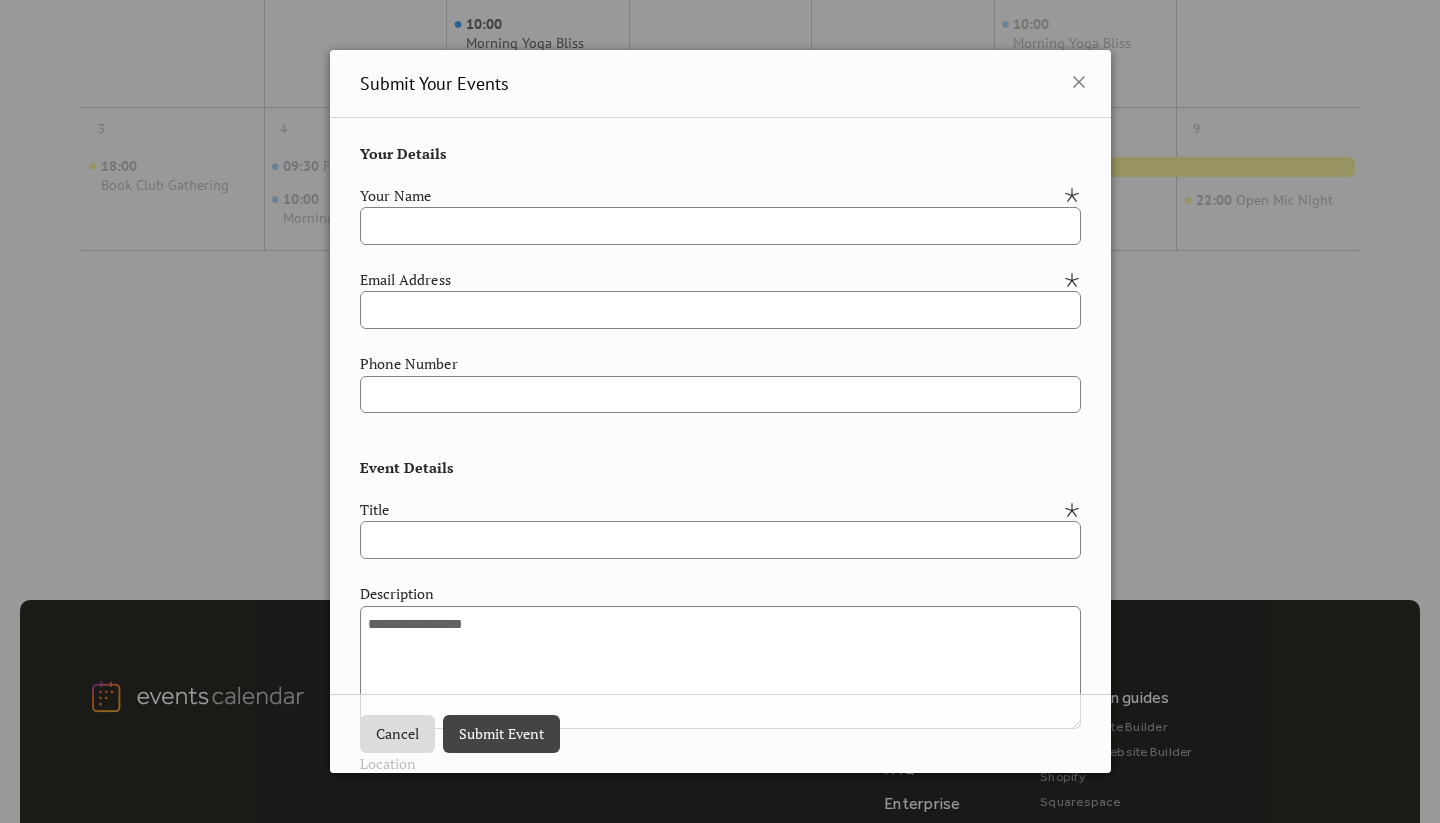 scroll, scrollTop: 0, scrollLeft: 0, axis: both 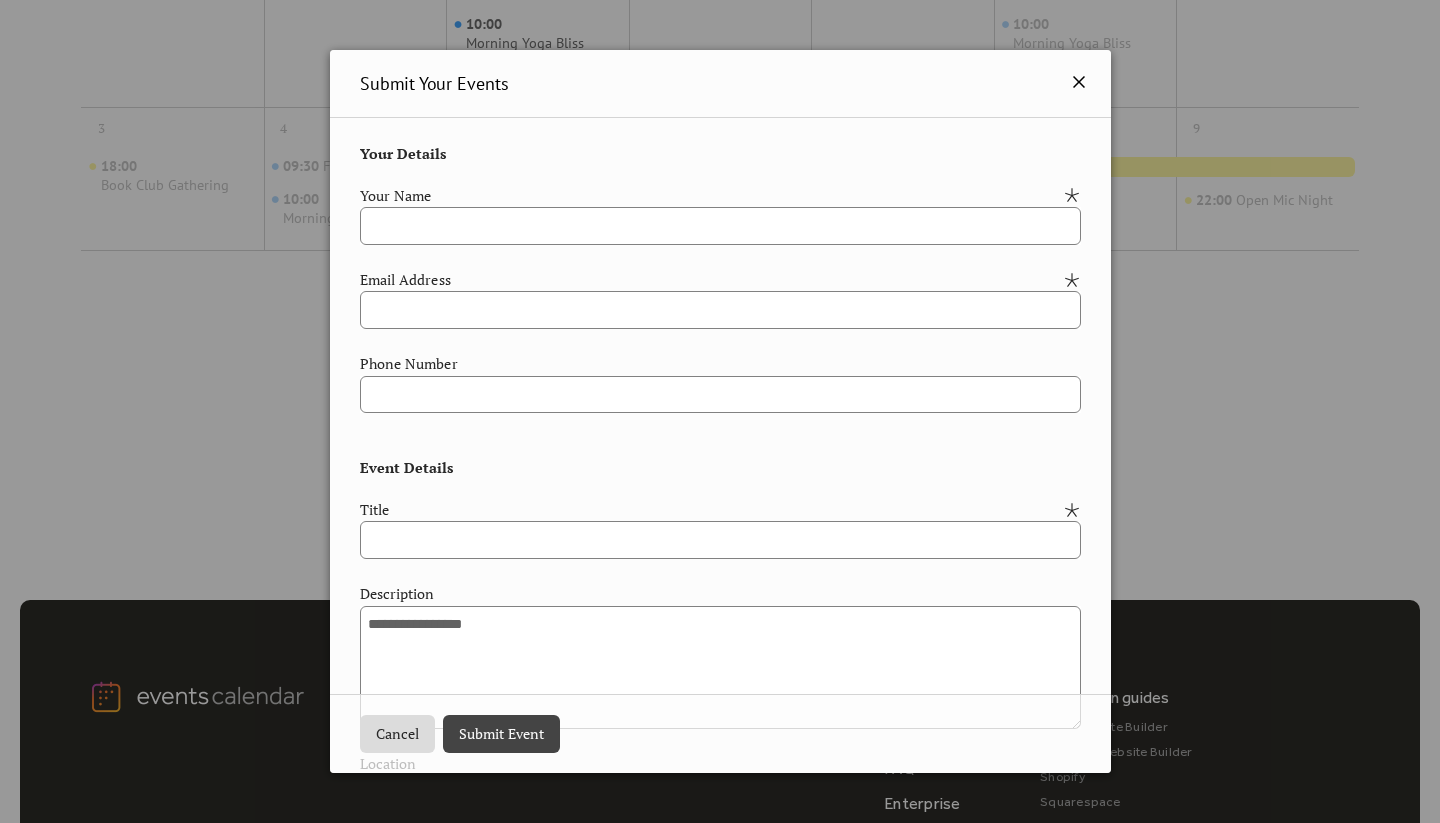 click 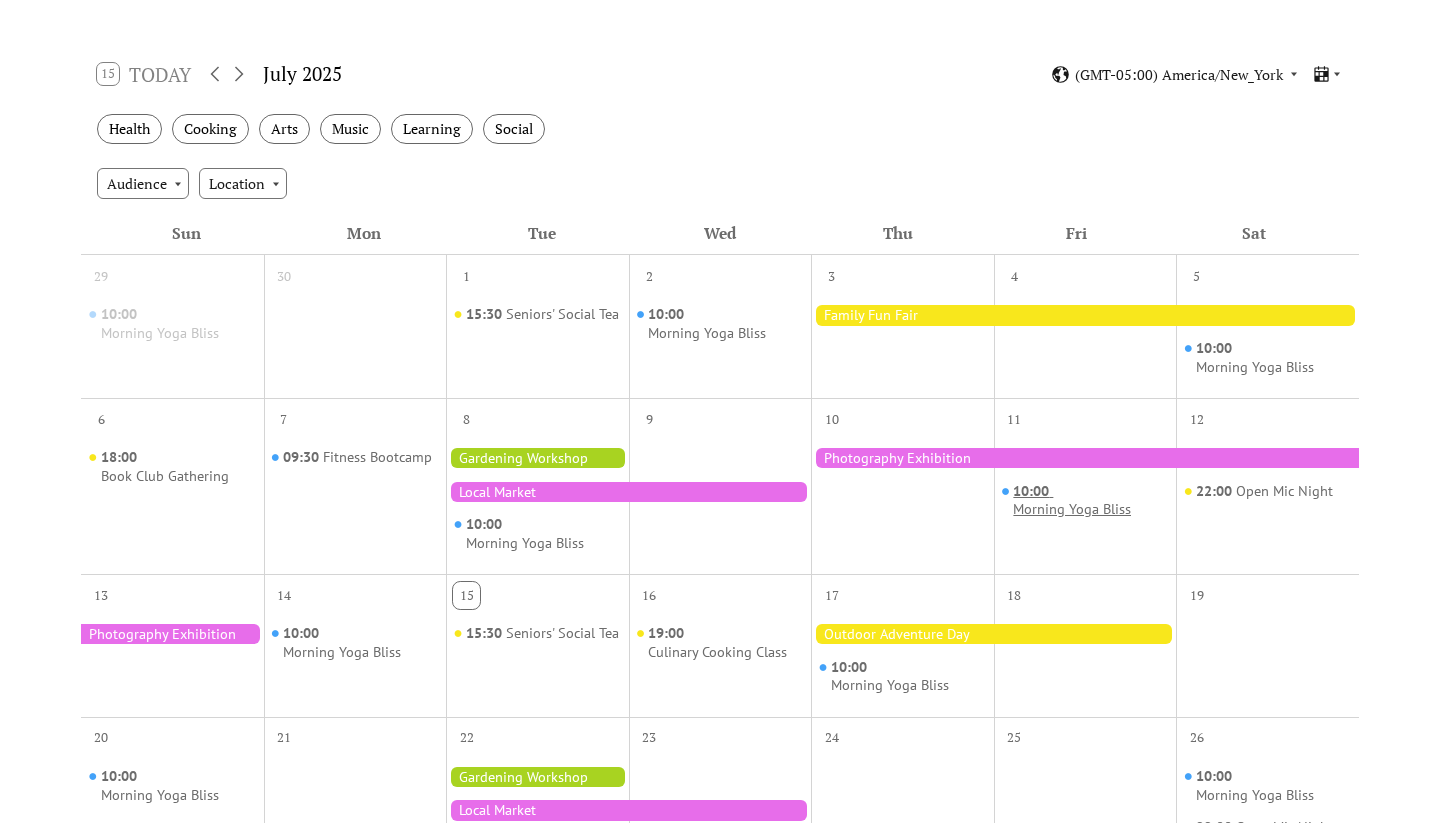 scroll, scrollTop: 298, scrollLeft: 0, axis: vertical 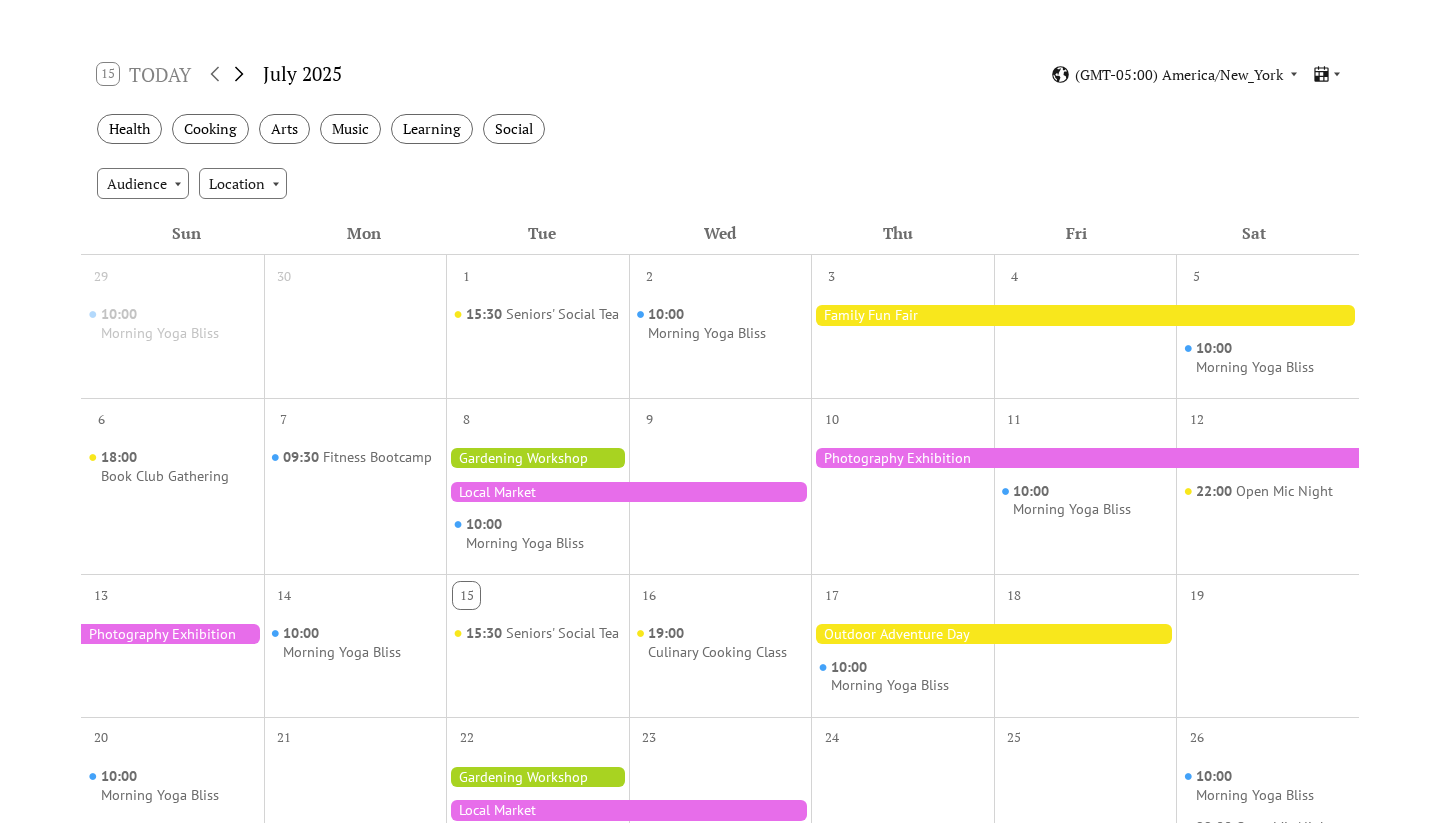 click 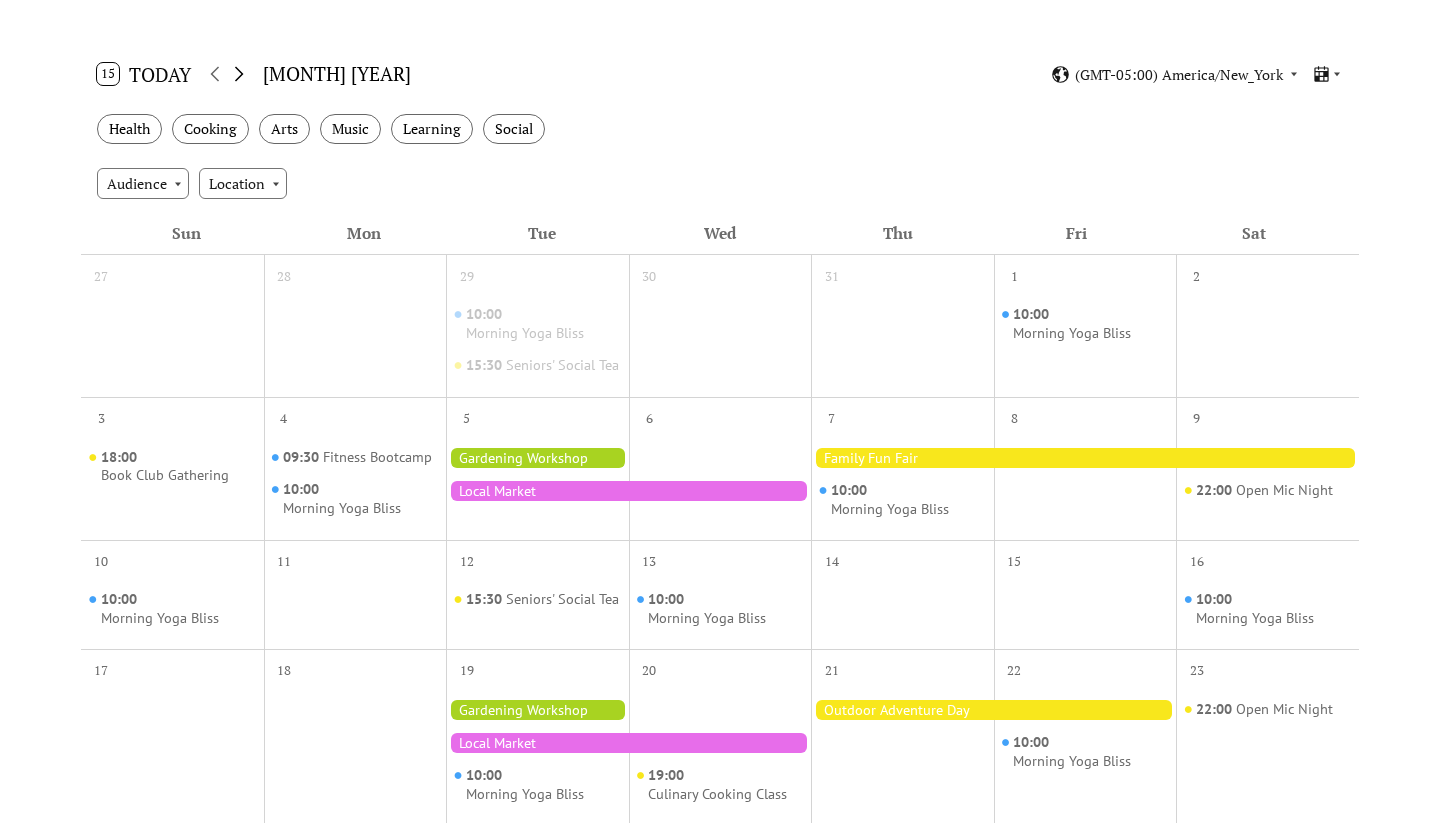click 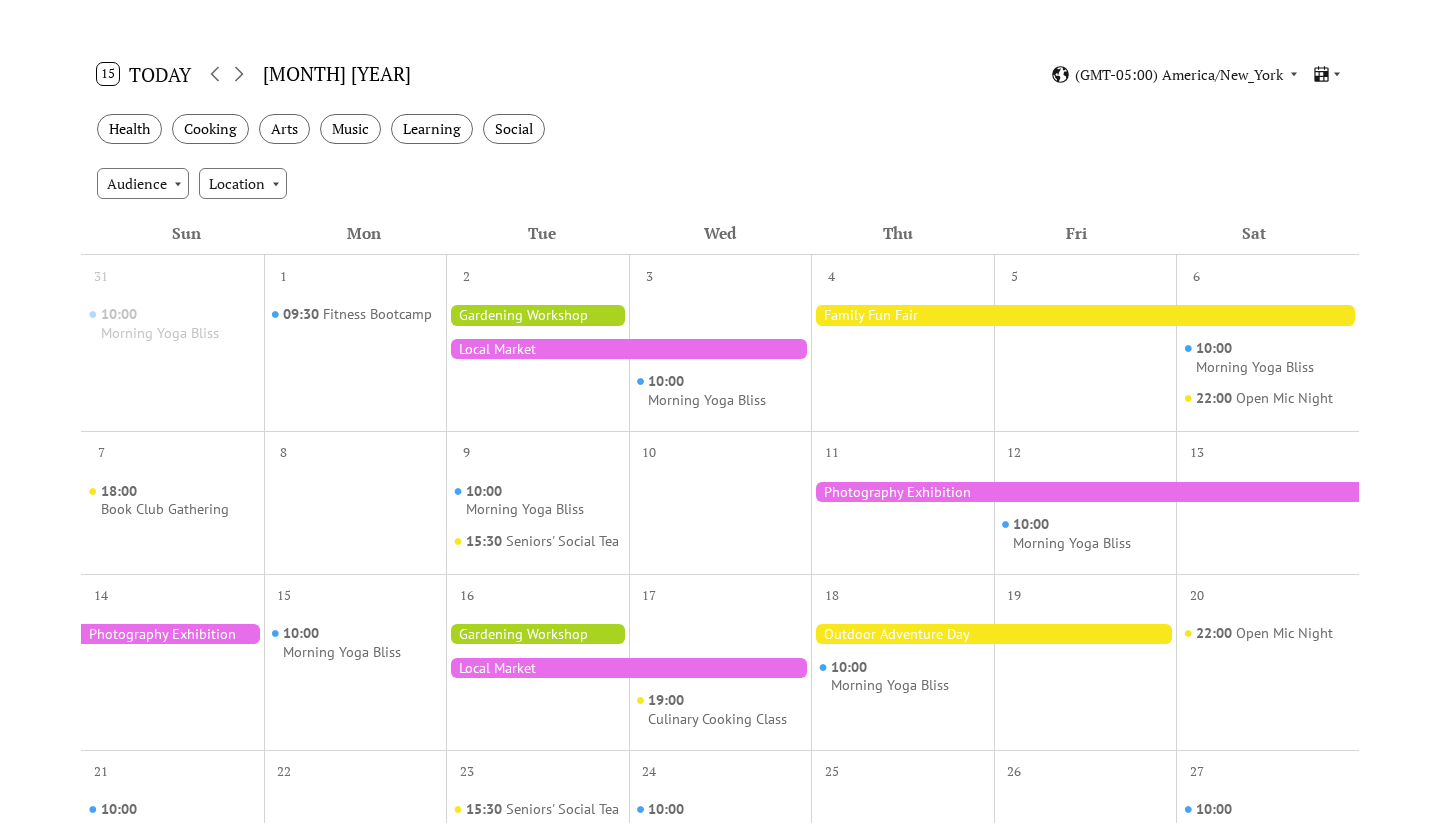 click on "15 Today September 2025 (GMT-05:00) America/New_York" at bounding box center (720, 74) 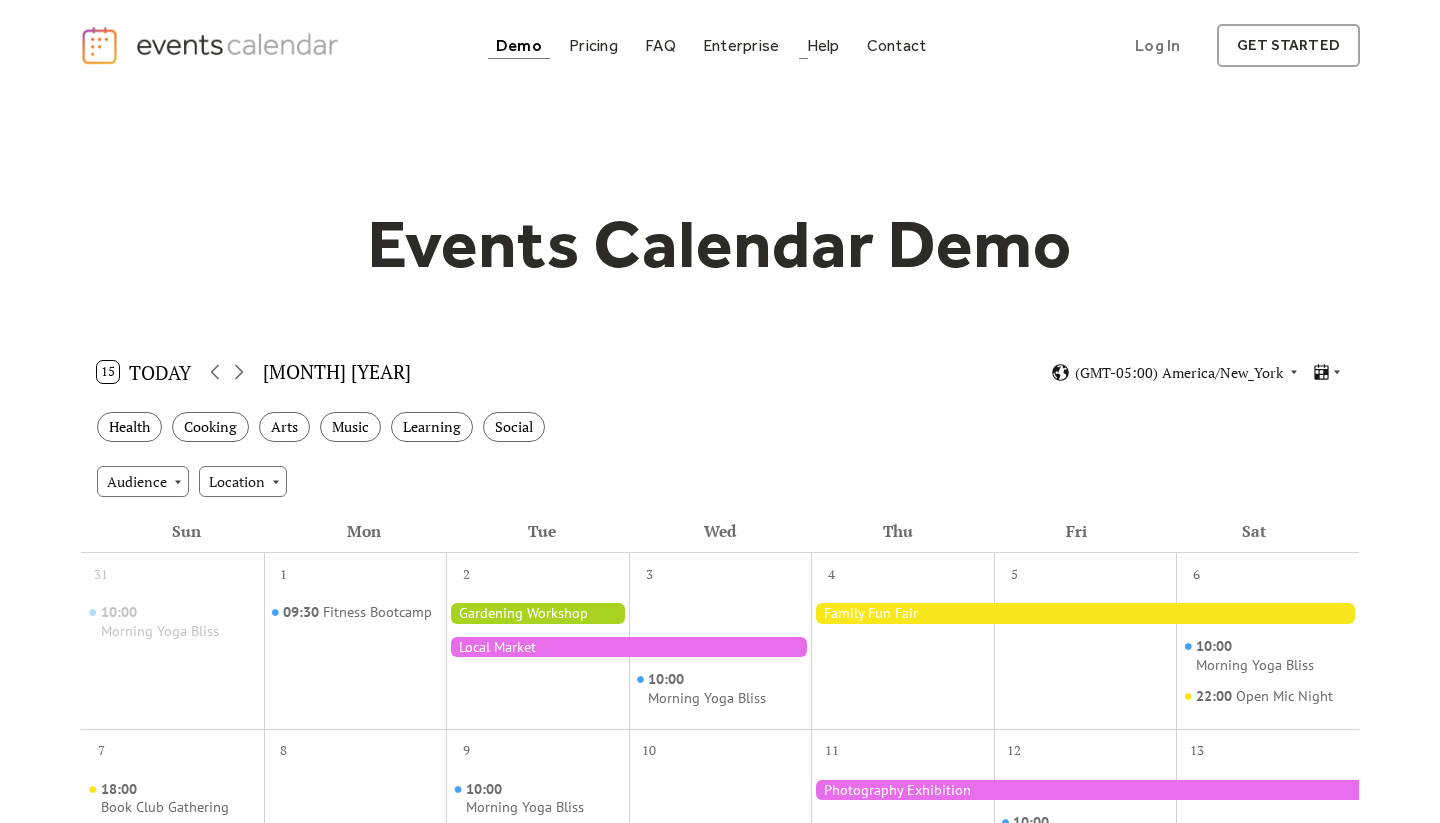 scroll, scrollTop: 0, scrollLeft: 0, axis: both 